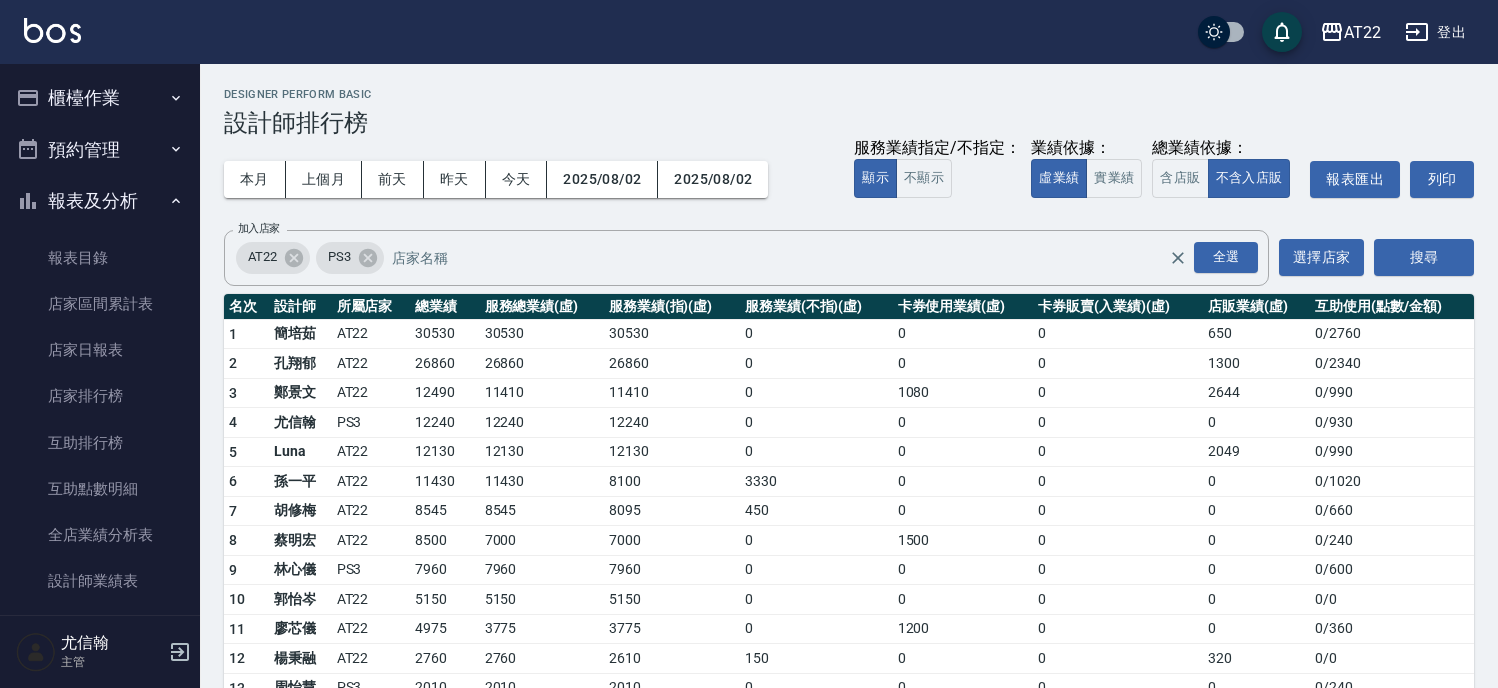 scroll, scrollTop: 0, scrollLeft: 0, axis: both 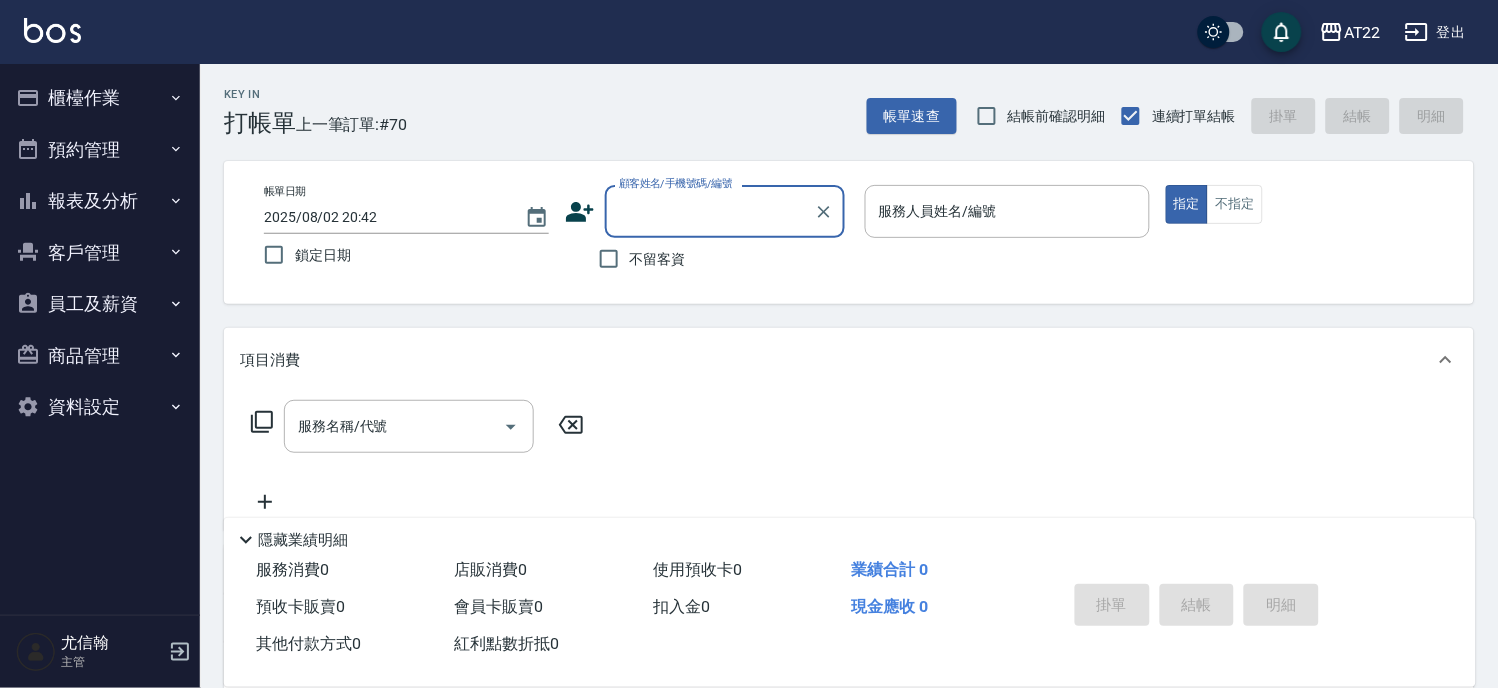 click on "報表及分析" at bounding box center [100, 201] 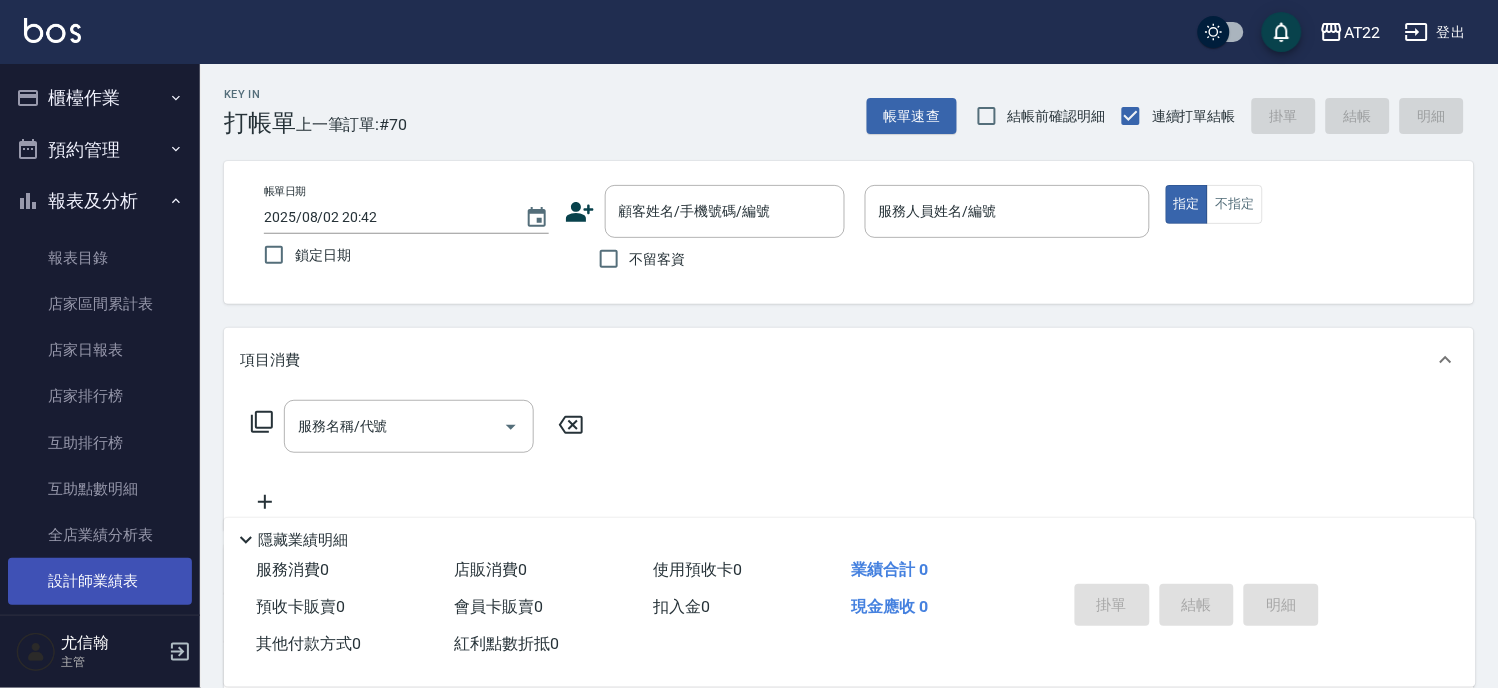 scroll, scrollTop: 111, scrollLeft: 0, axis: vertical 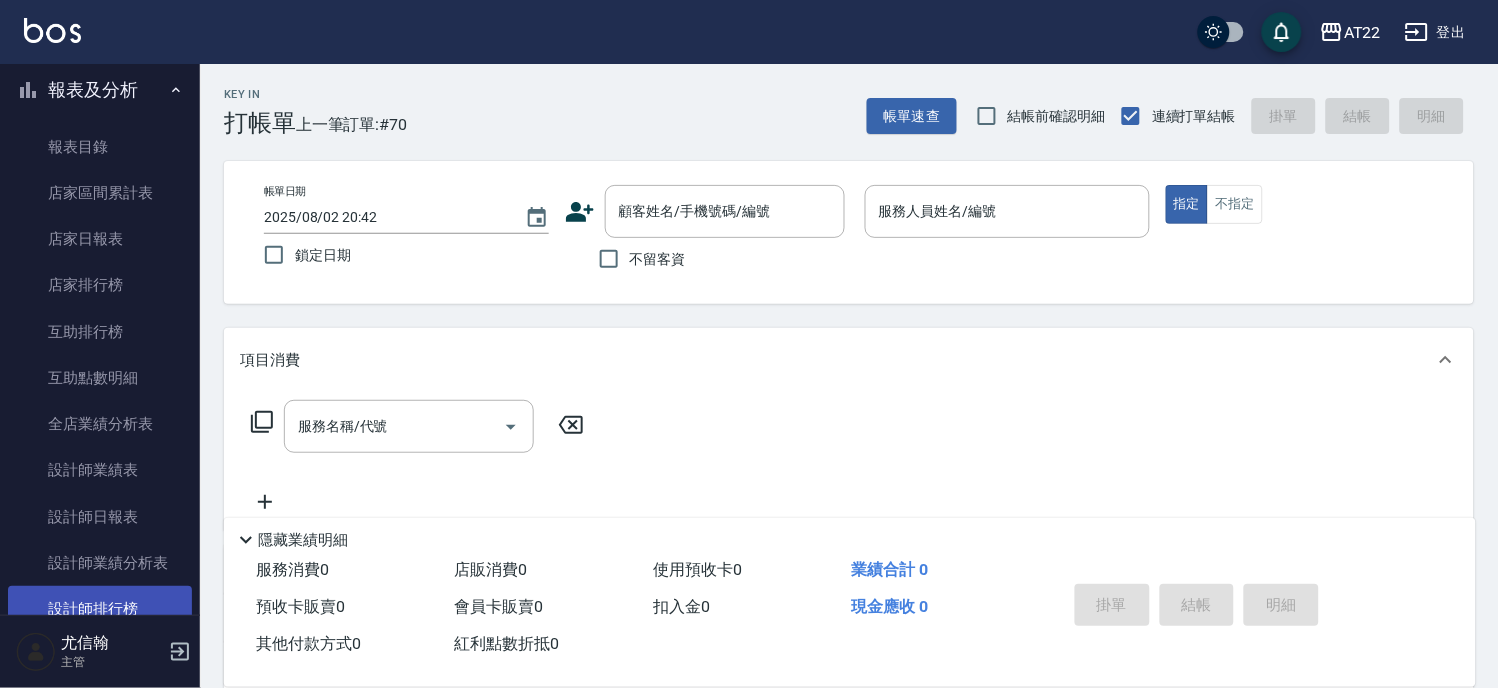 click on "設計師排行榜" at bounding box center (100, 609) 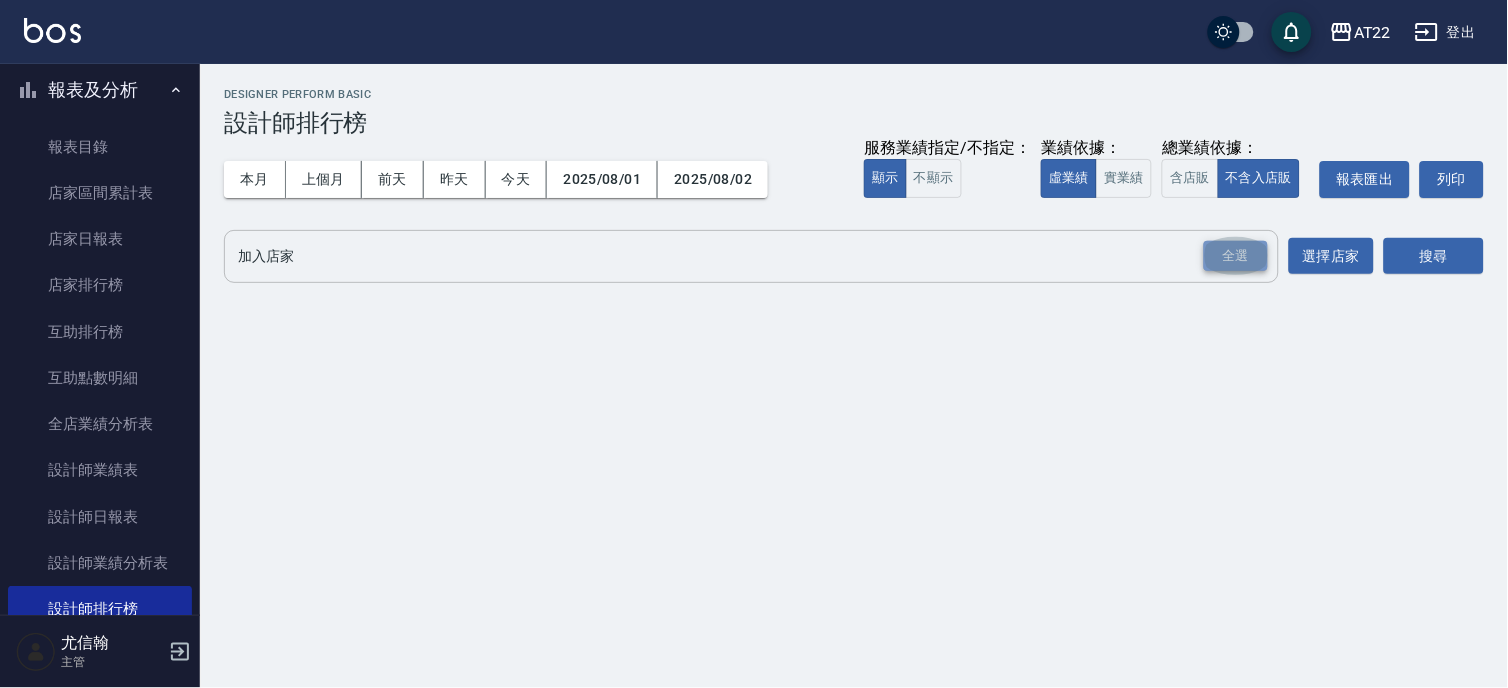 click on "全選" at bounding box center (1236, 256) 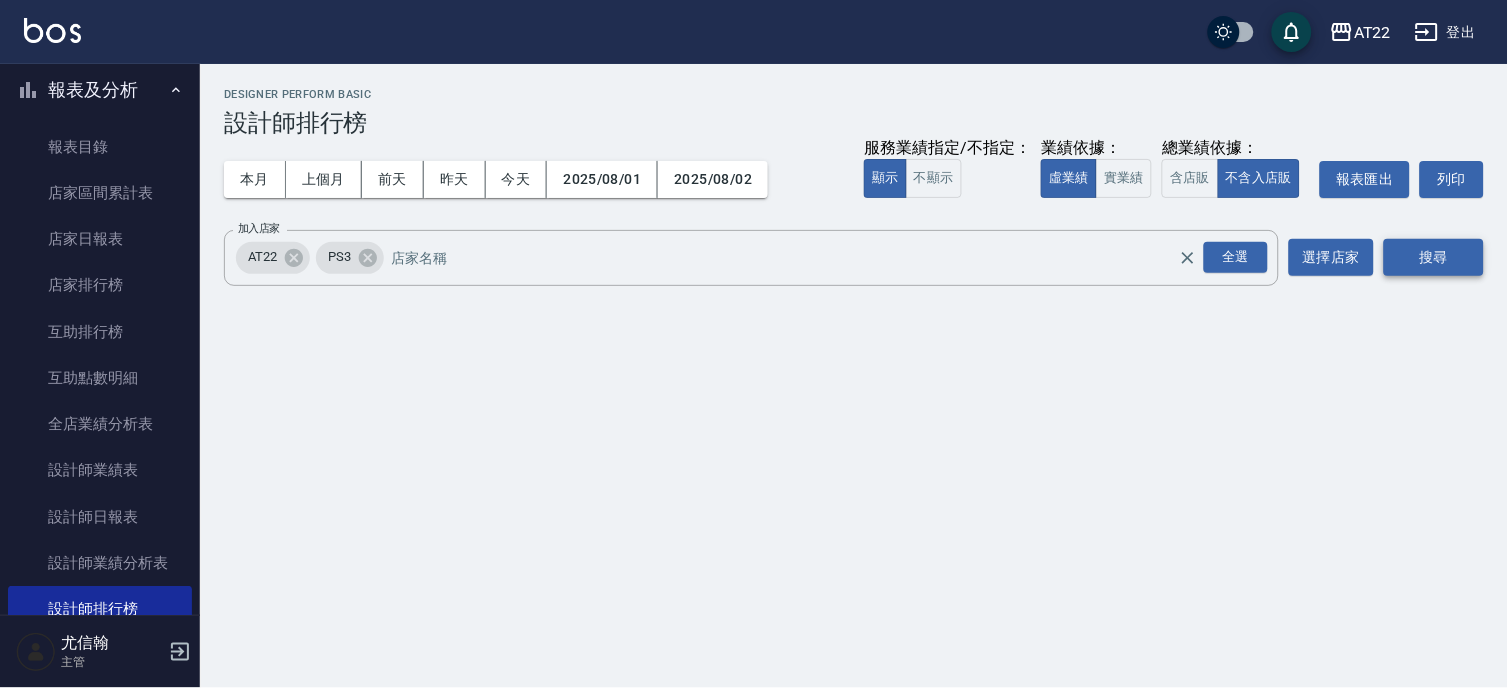 click on "搜尋" at bounding box center (1434, 257) 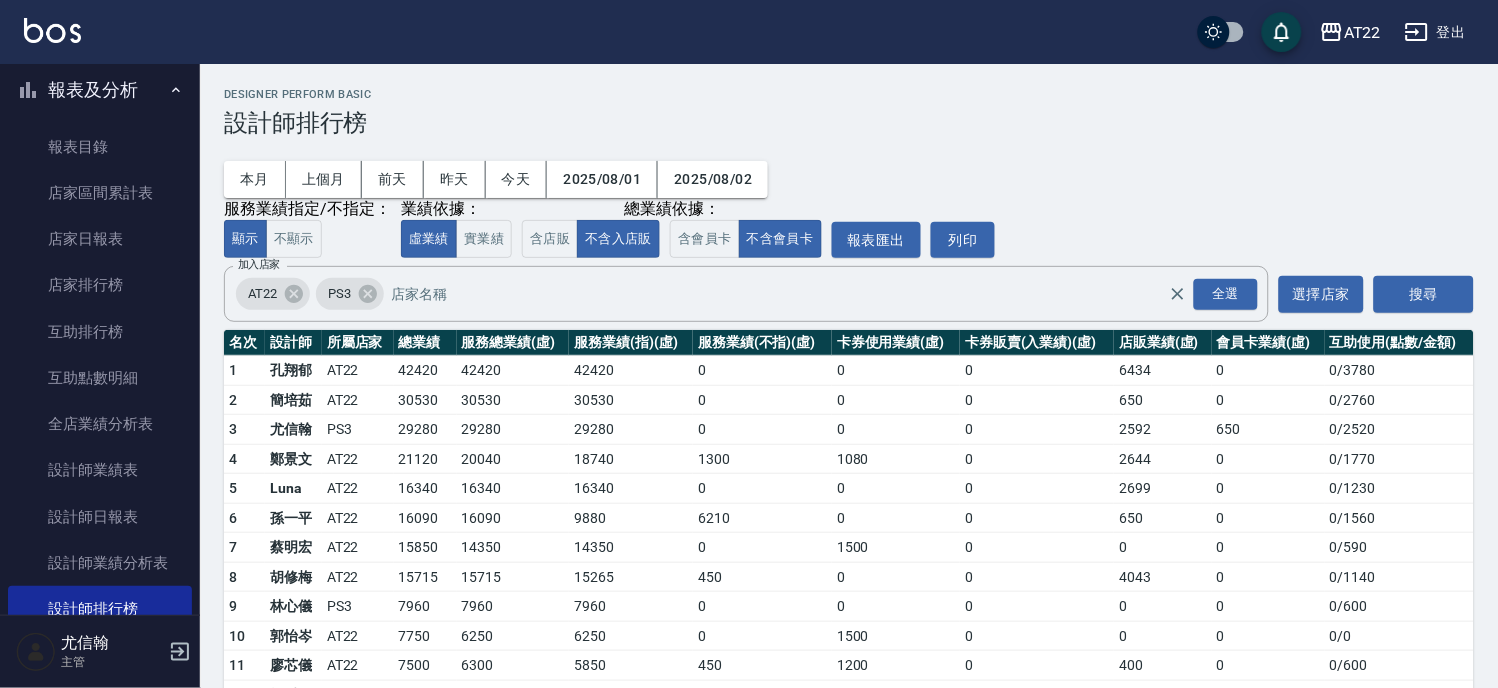 scroll, scrollTop: 163, scrollLeft: 0, axis: vertical 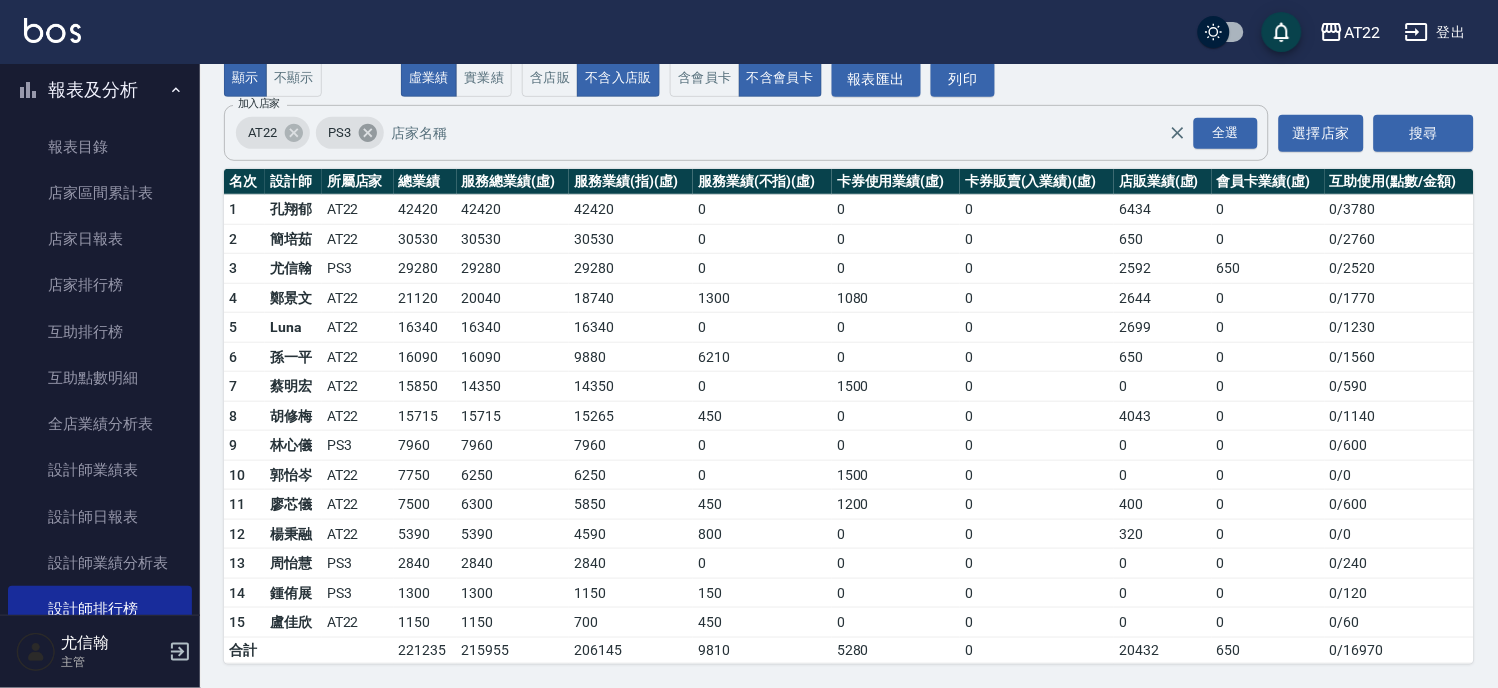click 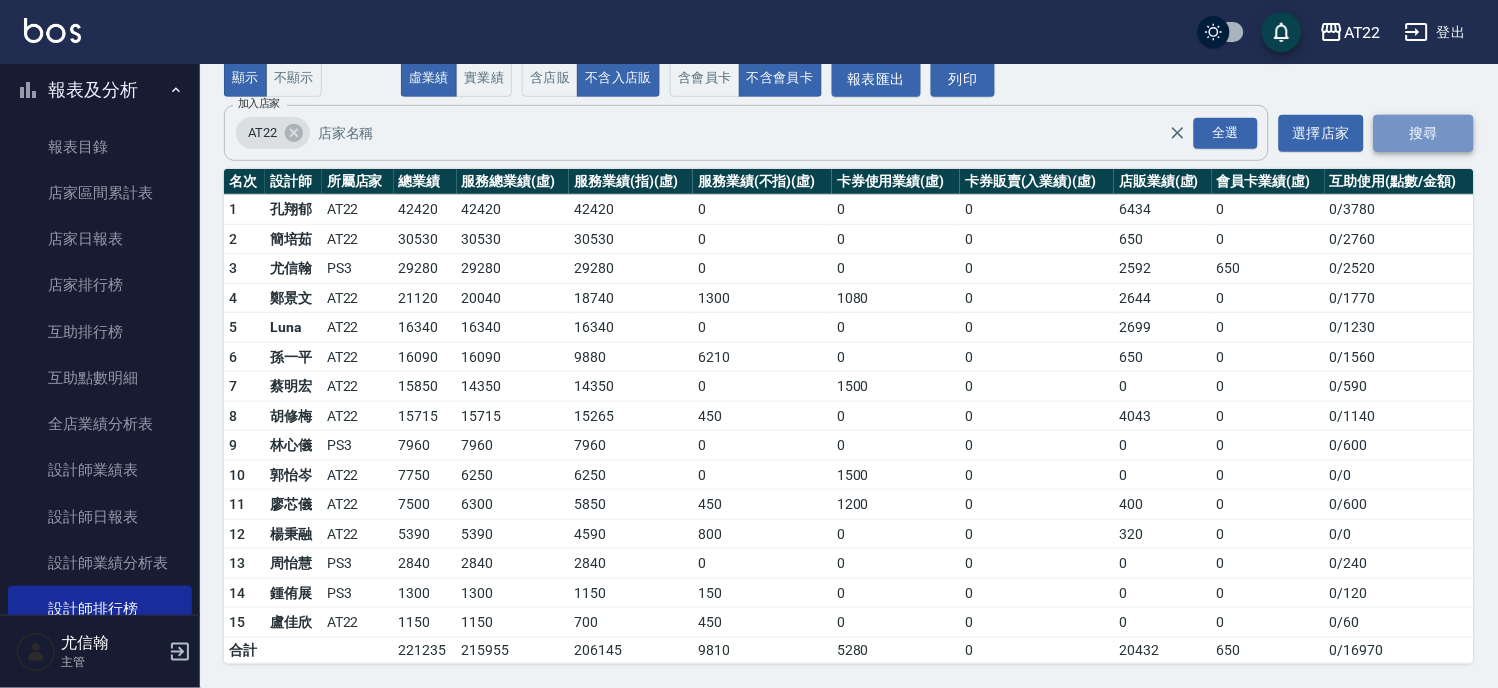 click on "搜尋" at bounding box center (1424, 133) 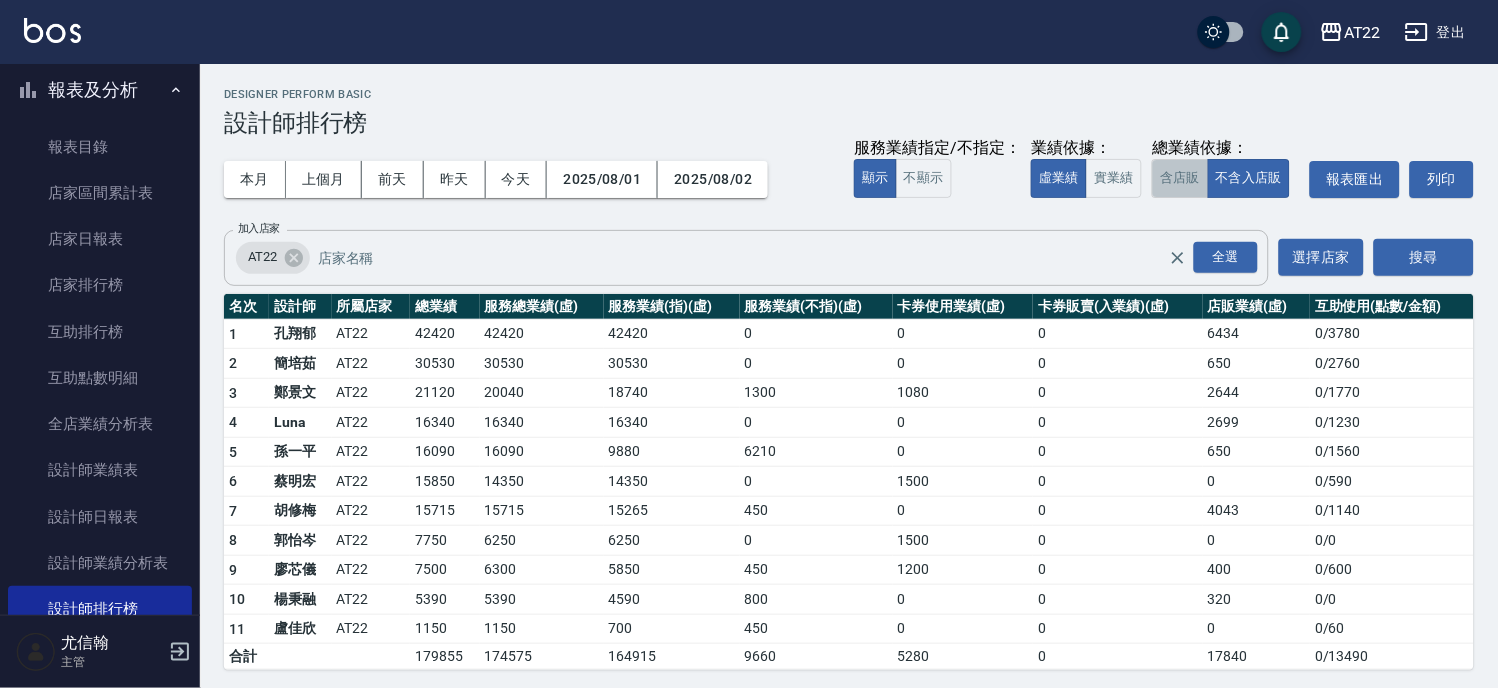 click on "含店販" at bounding box center [1180, 178] 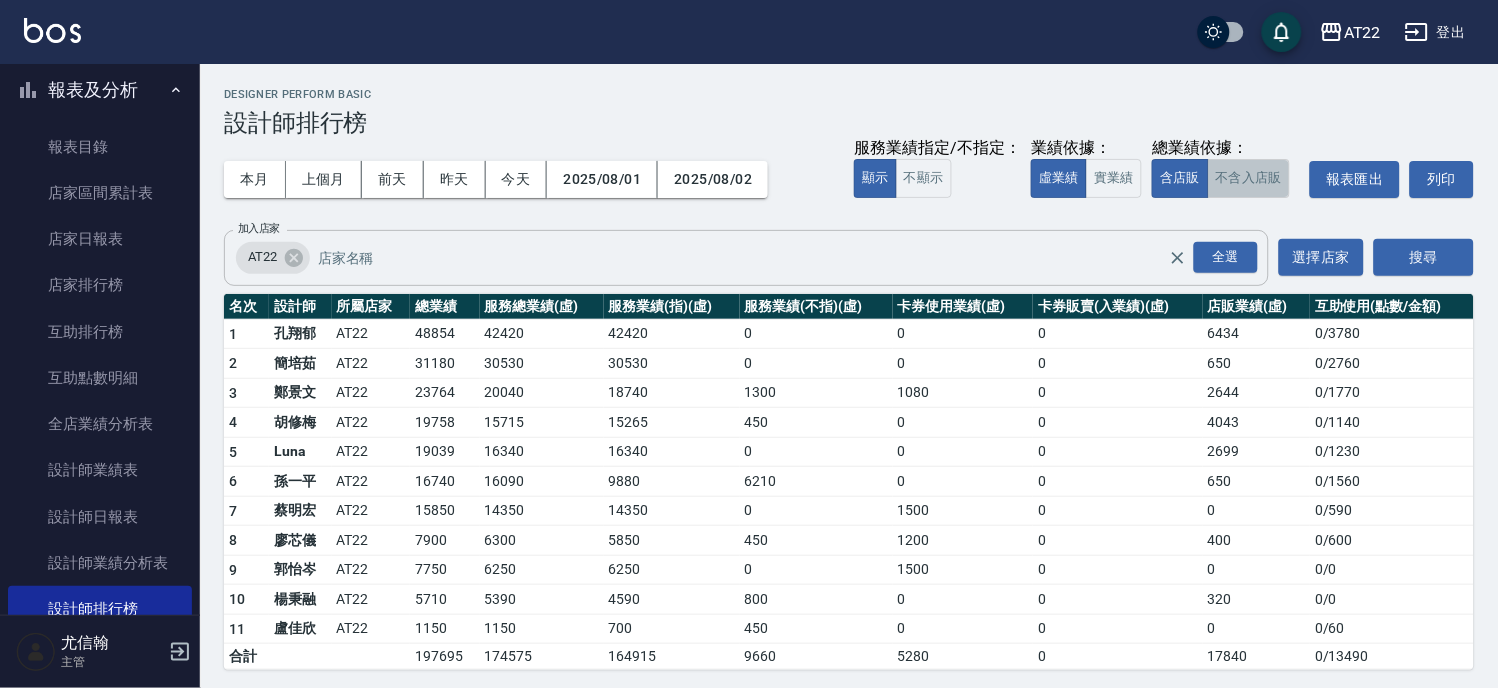 click on "不含入店販" at bounding box center (1249, 178) 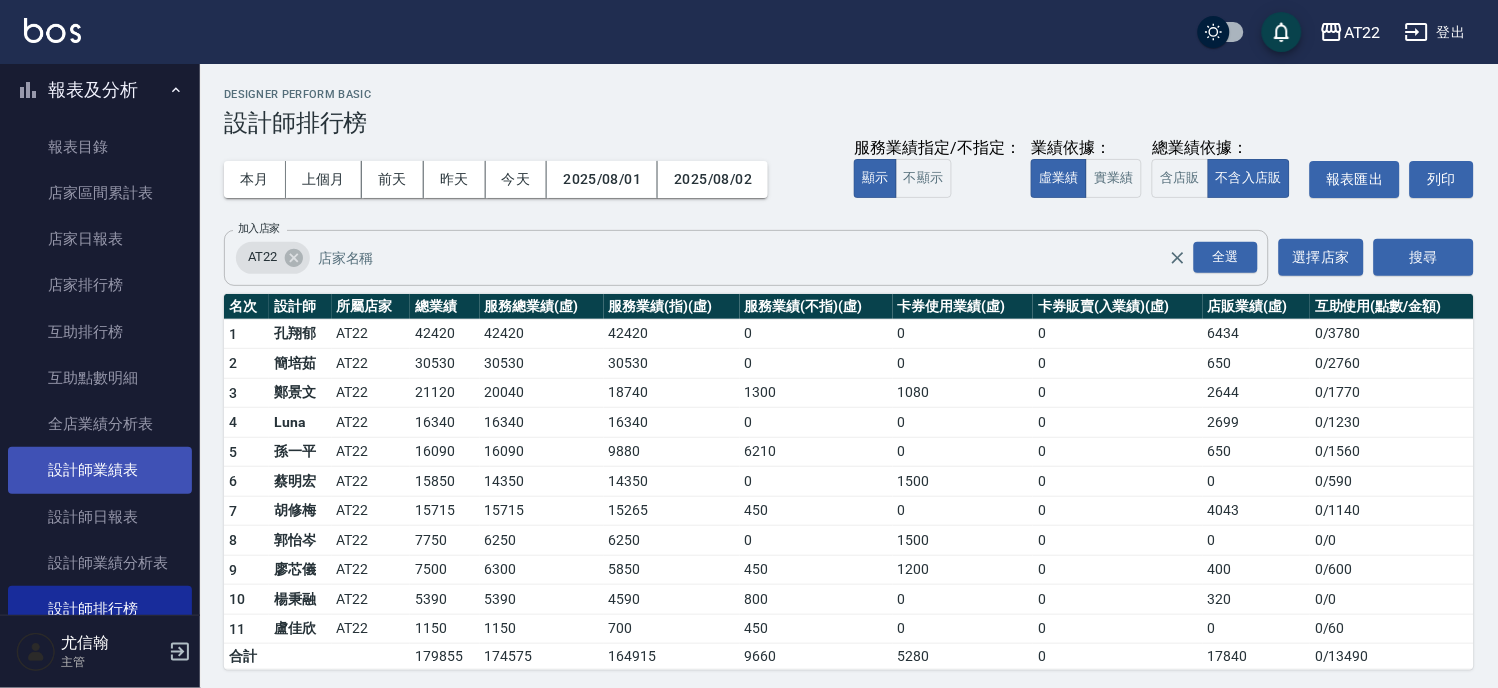 scroll, scrollTop: 222, scrollLeft: 0, axis: vertical 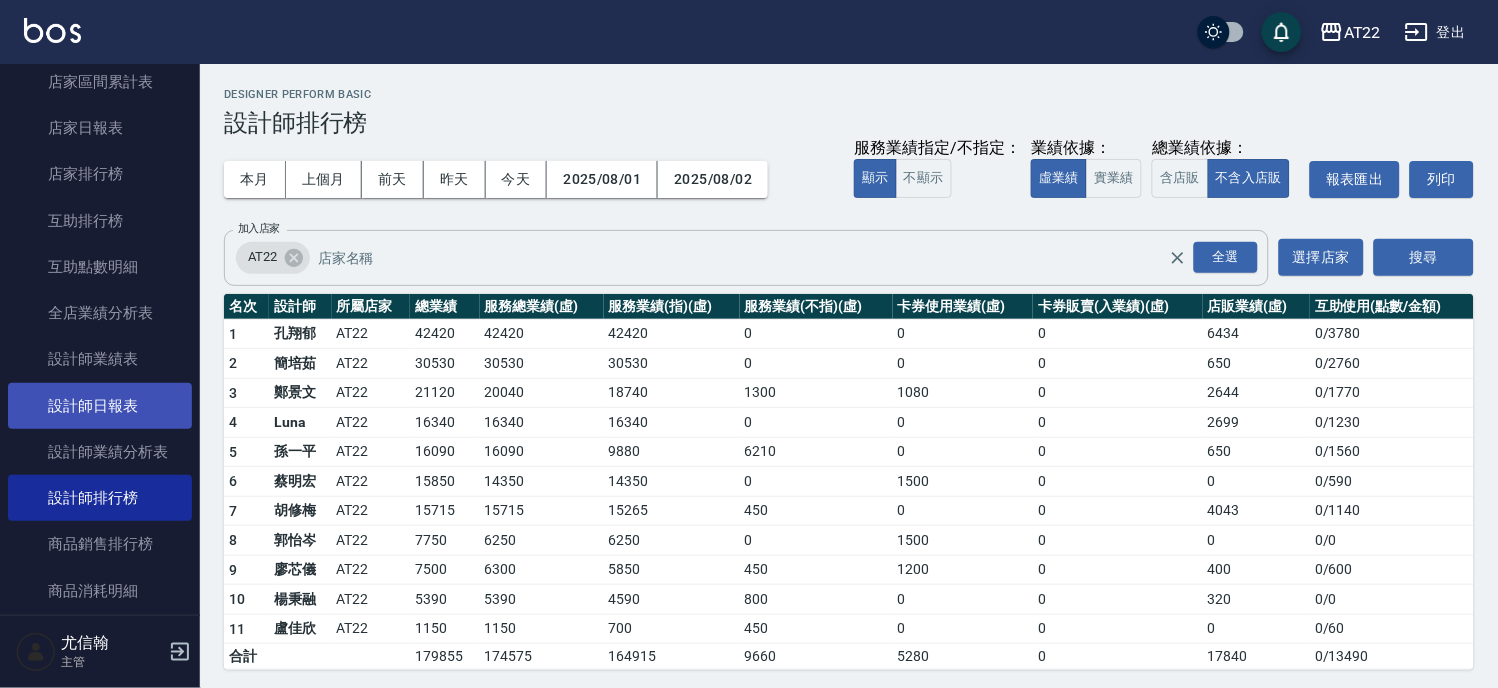 click on "設計師日報表" at bounding box center [100, 406] 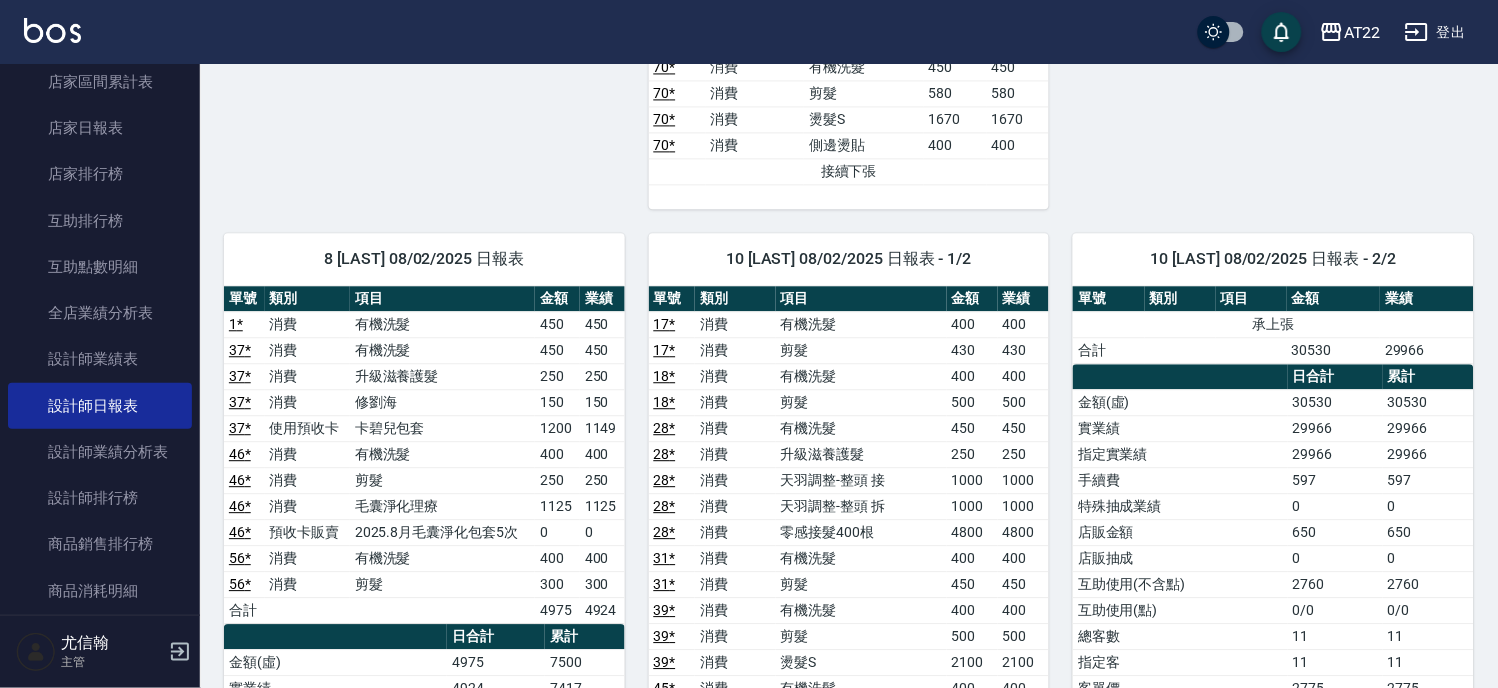 scroll, scrollTop: 2666, scrollLeft: 0, axis: vertical 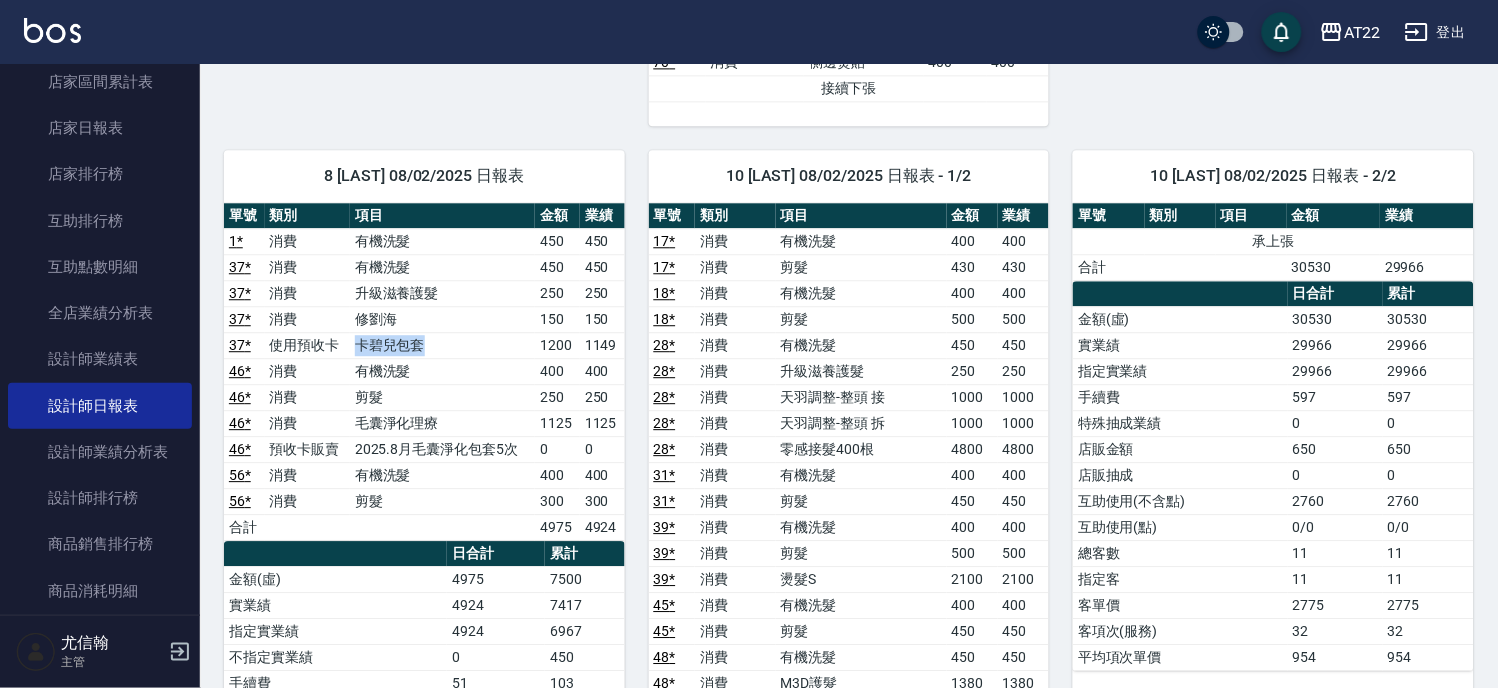 drag, startPoint x: 423, startPoint y: 357, endPoint x: 361, endPoint y: 356, distance: 62.008064 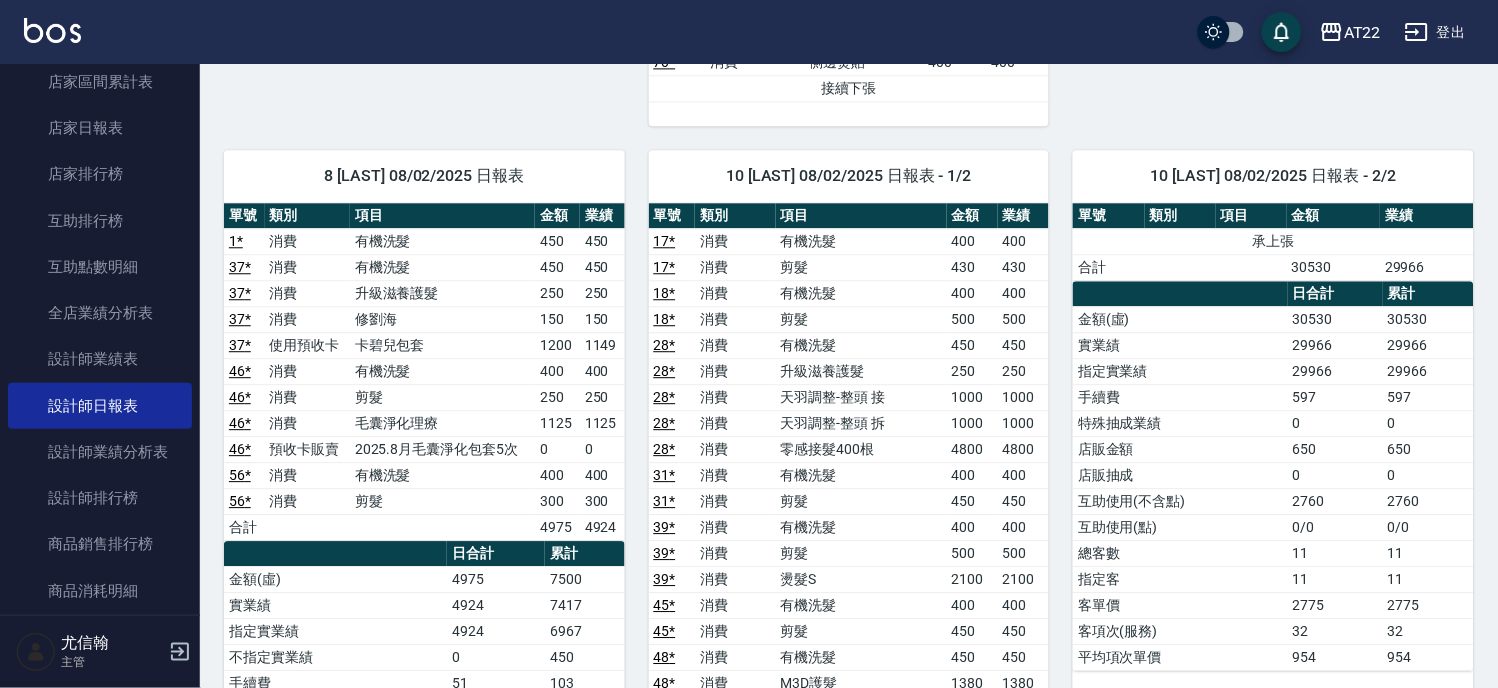click on "1 *" at bounding box center [236, 241] 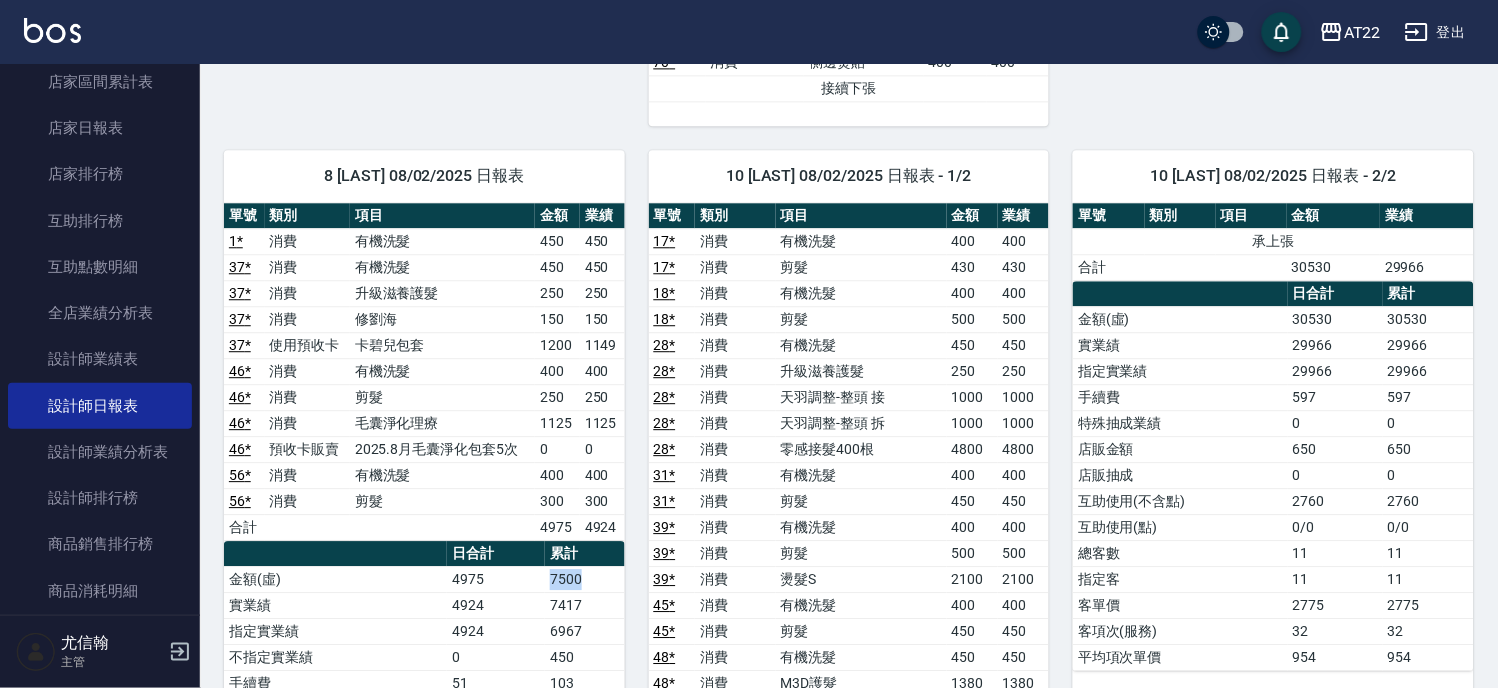 drag, startPoint x: 536, startPoint y: 578, endPoint x: 594, endPoint y: 578, distance: 58 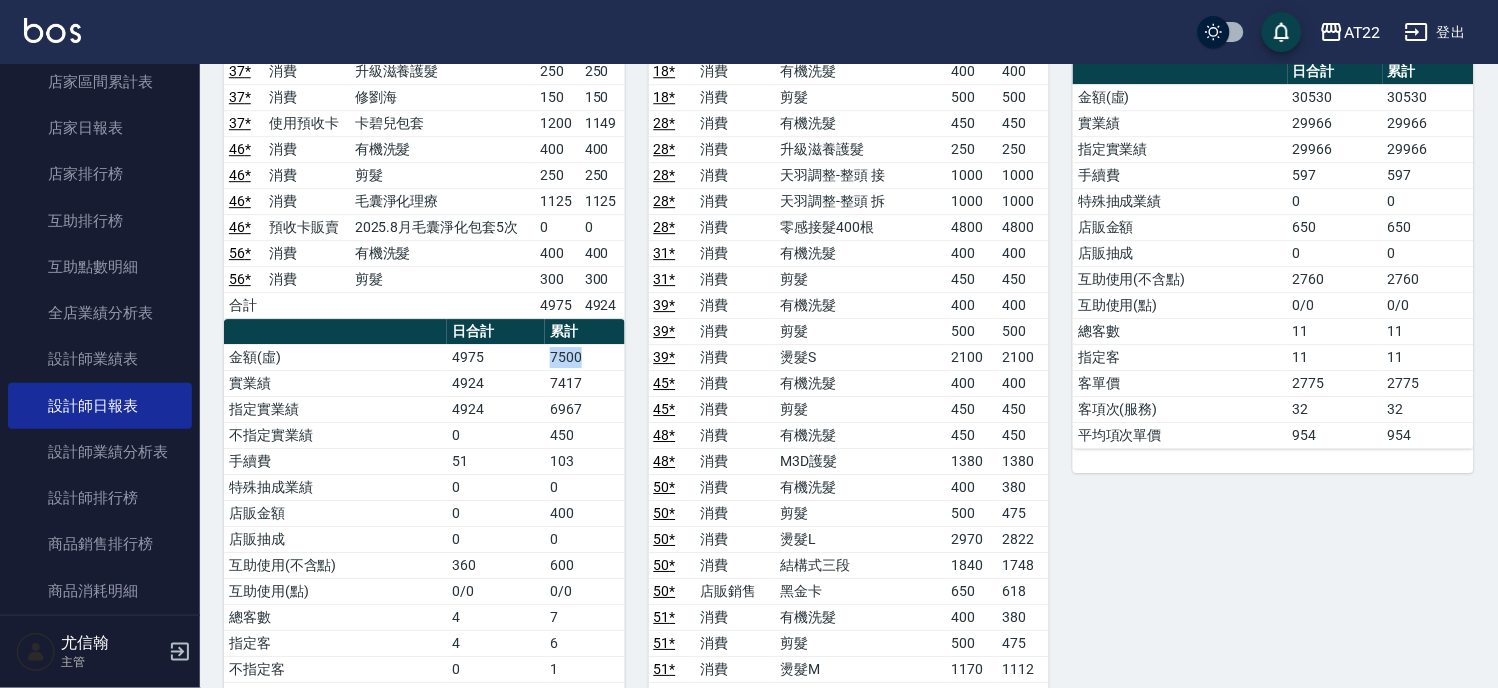 scroll, scrollTop: 2777, scrollLeft: 0, axis: vertical 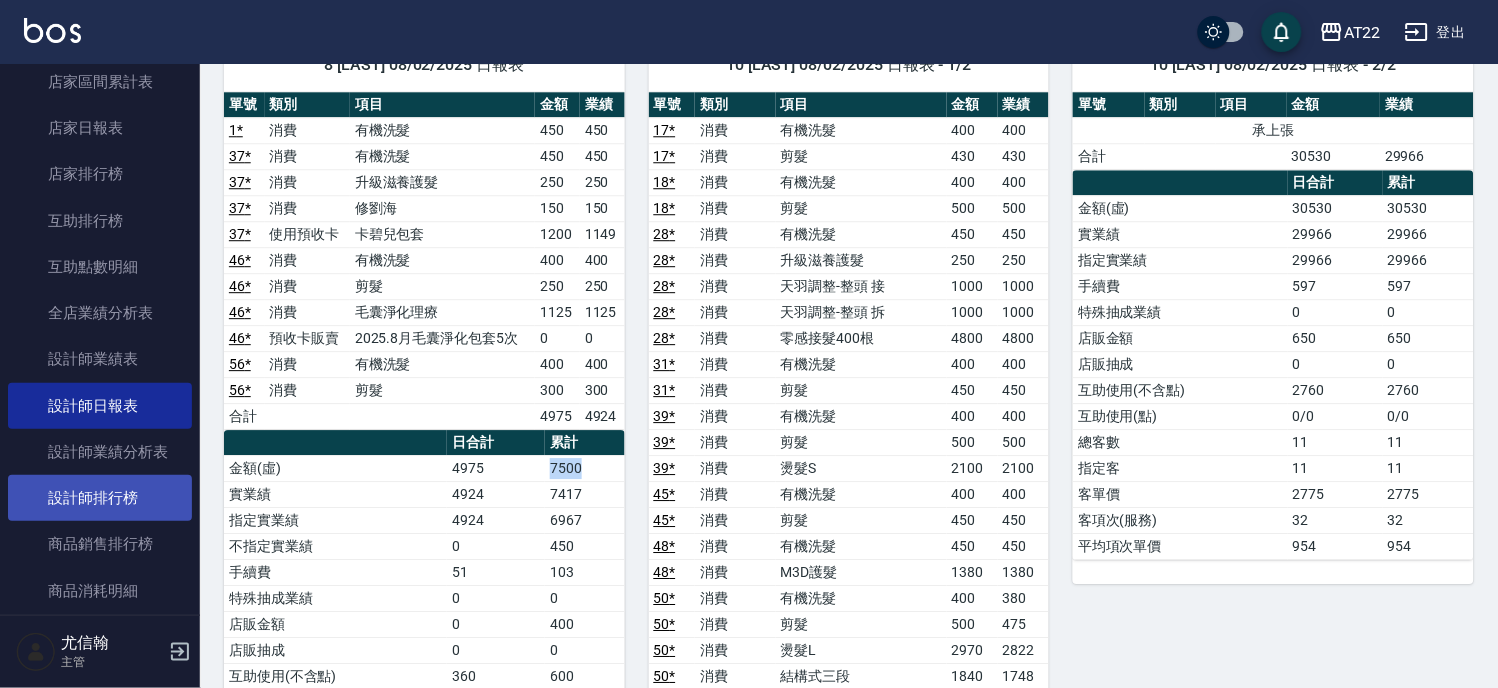 drag, startPoint x: 121, startPoint y: 495, endPoint x: 128, endPoint y: 487, distance: 10.630146 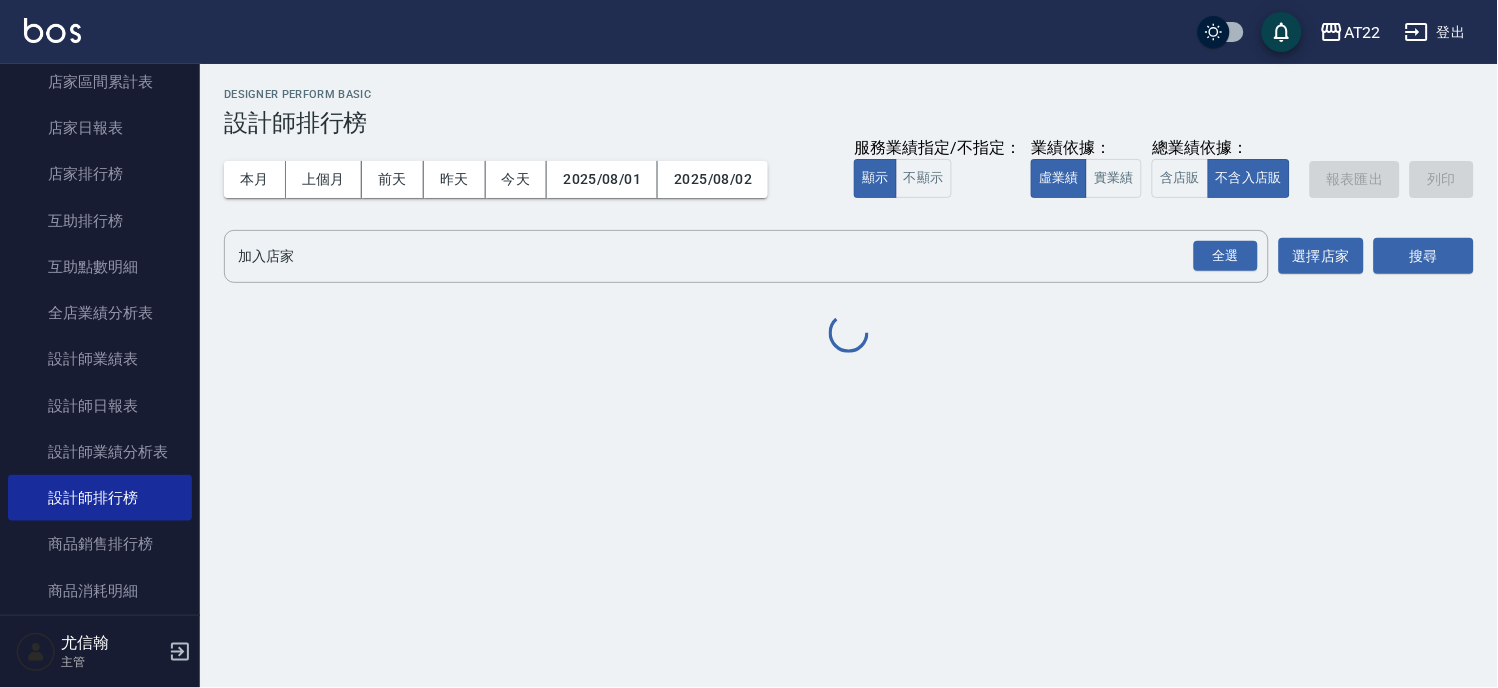 scroll, scrollTop: 0, scrollLeft: 0, axis: both 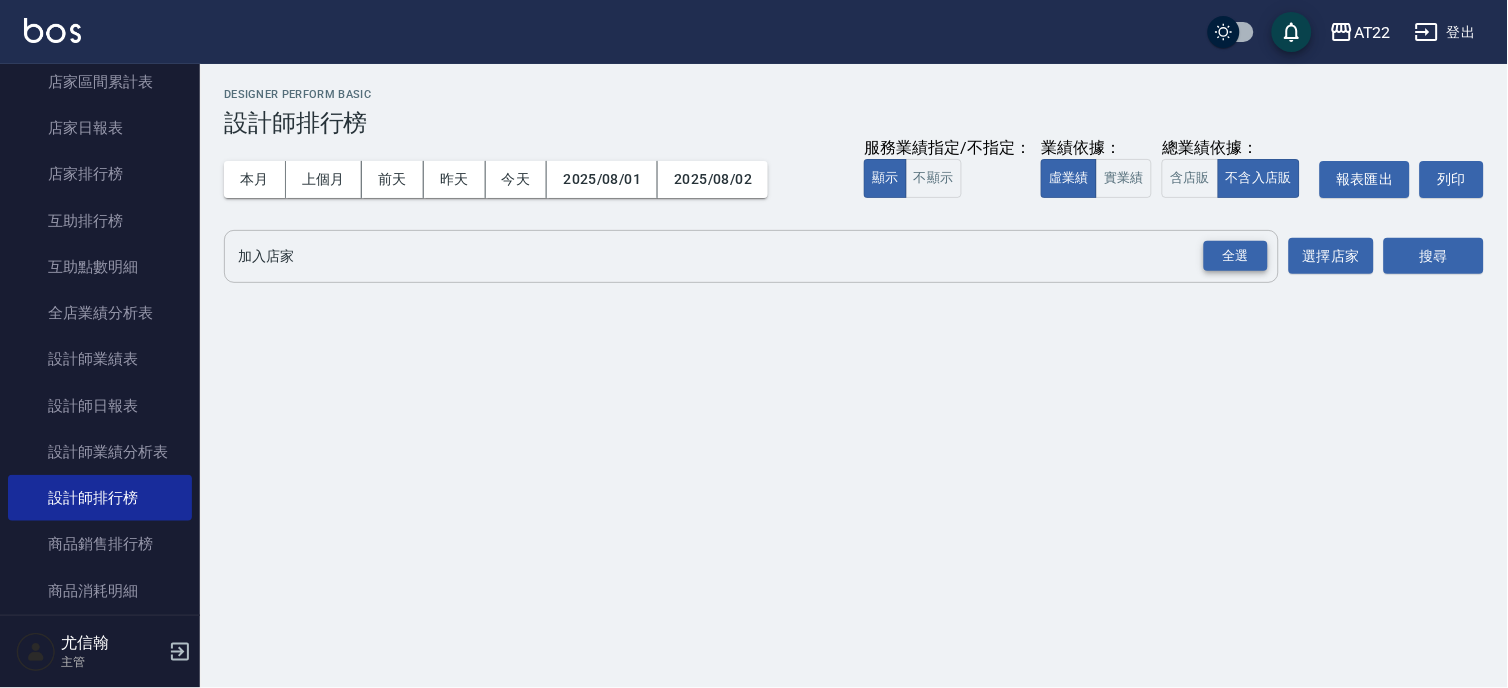 click on "全選" at bounding box center (1236, 256) 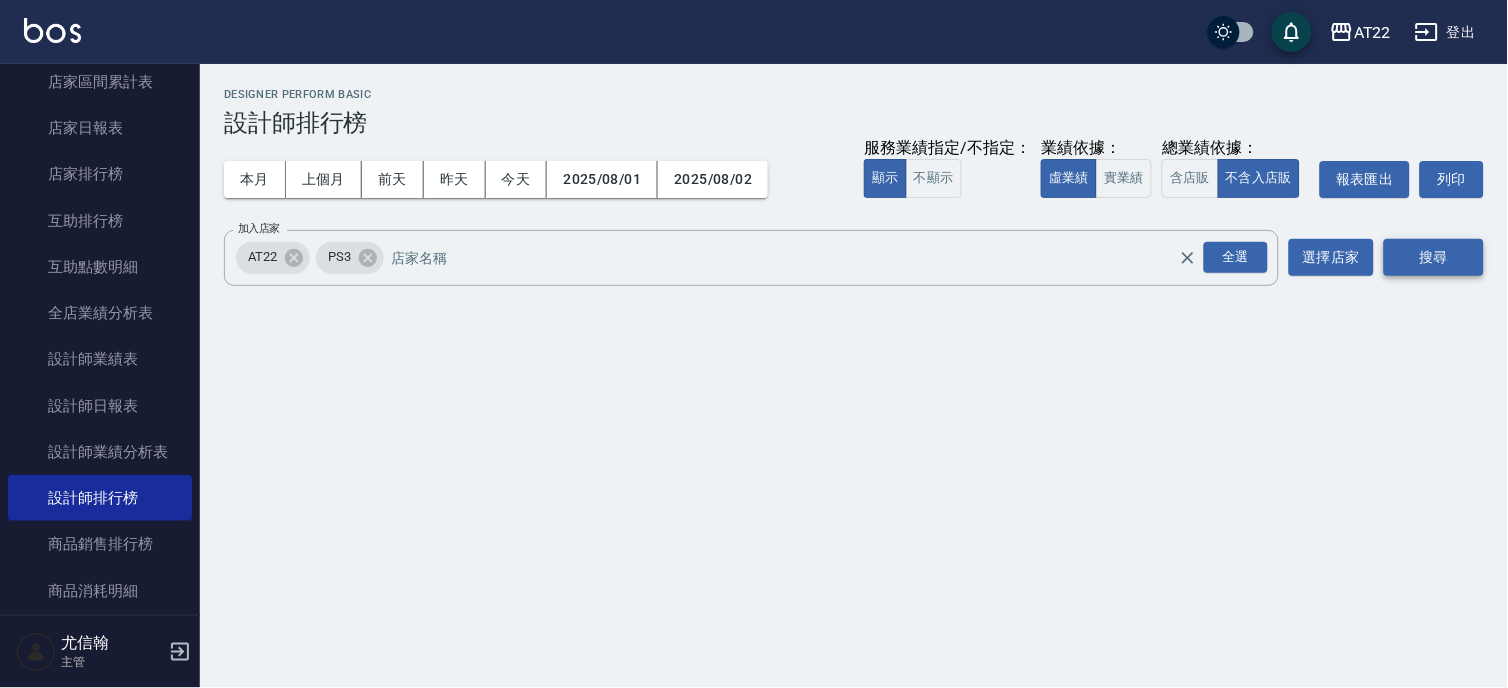 click on "搜尋" at bounding box center (1434, 257) 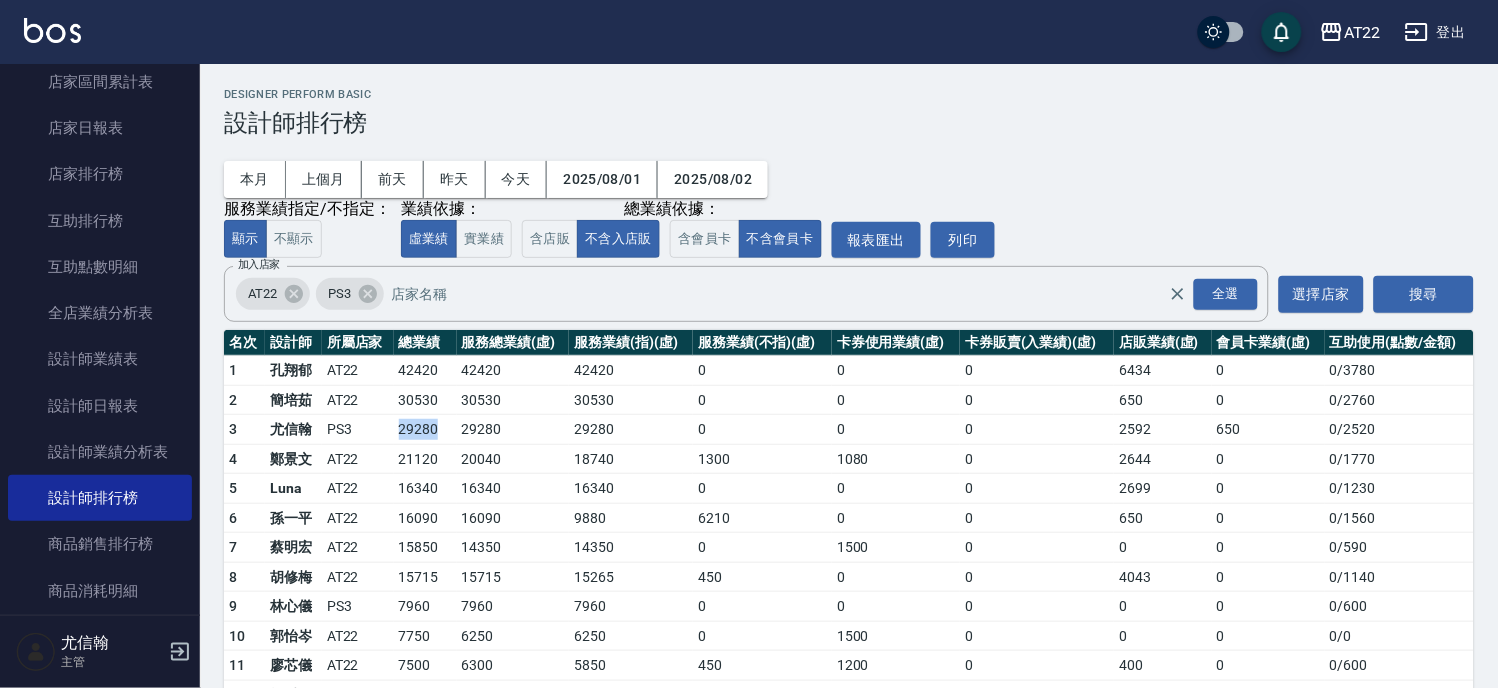 drag, startPoint x: 390, startPoint y: 441, endPoint x: 450, endPoint y: 430, distance: 61 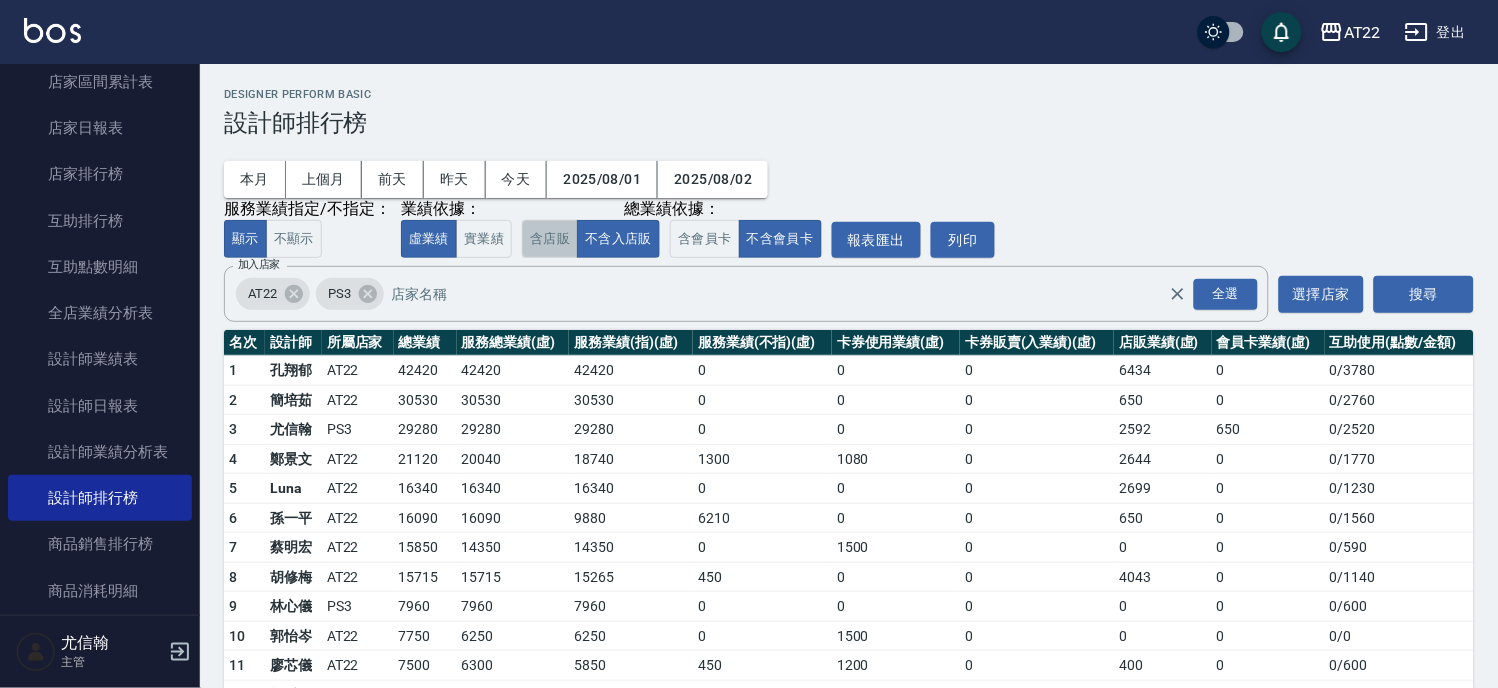 click on "含店販" at bounding box center [550, 239] 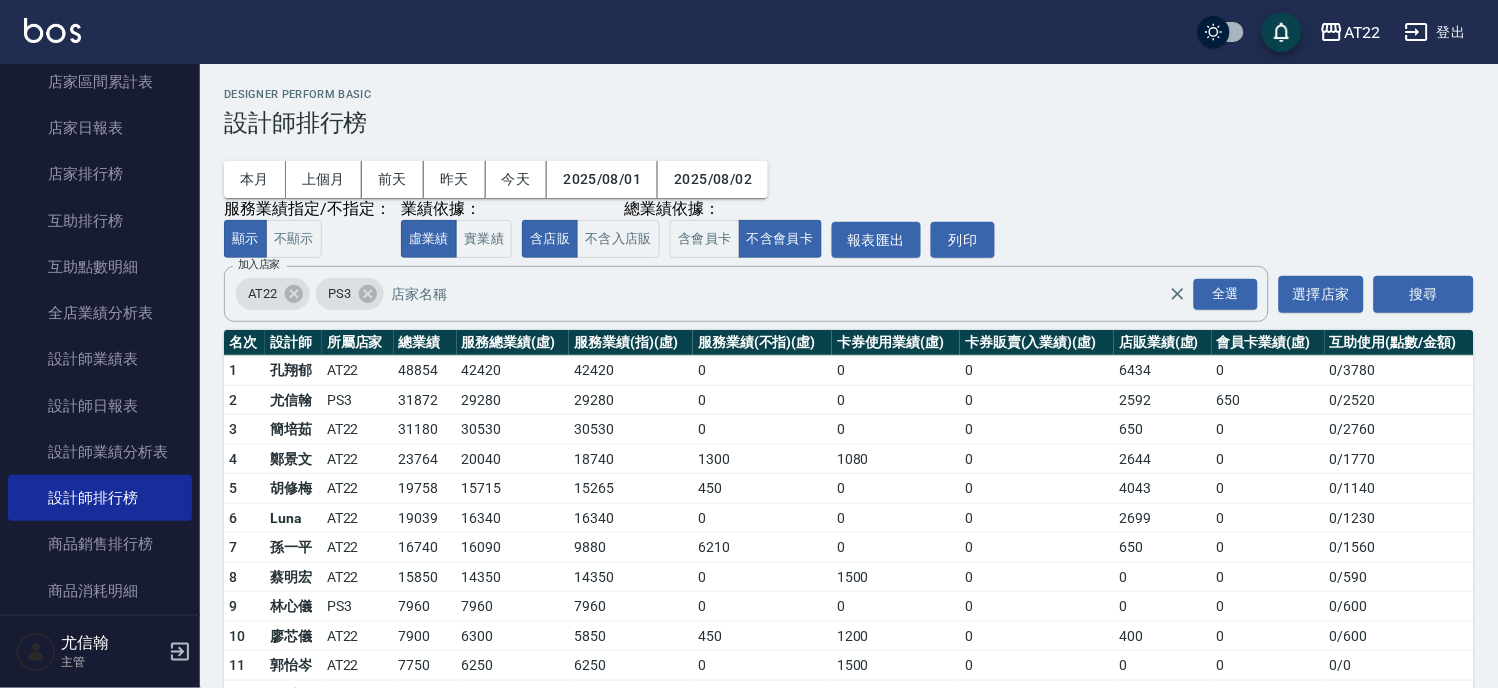scroll, scrollTop: 163, scrollLeft: 0, axis: vertical 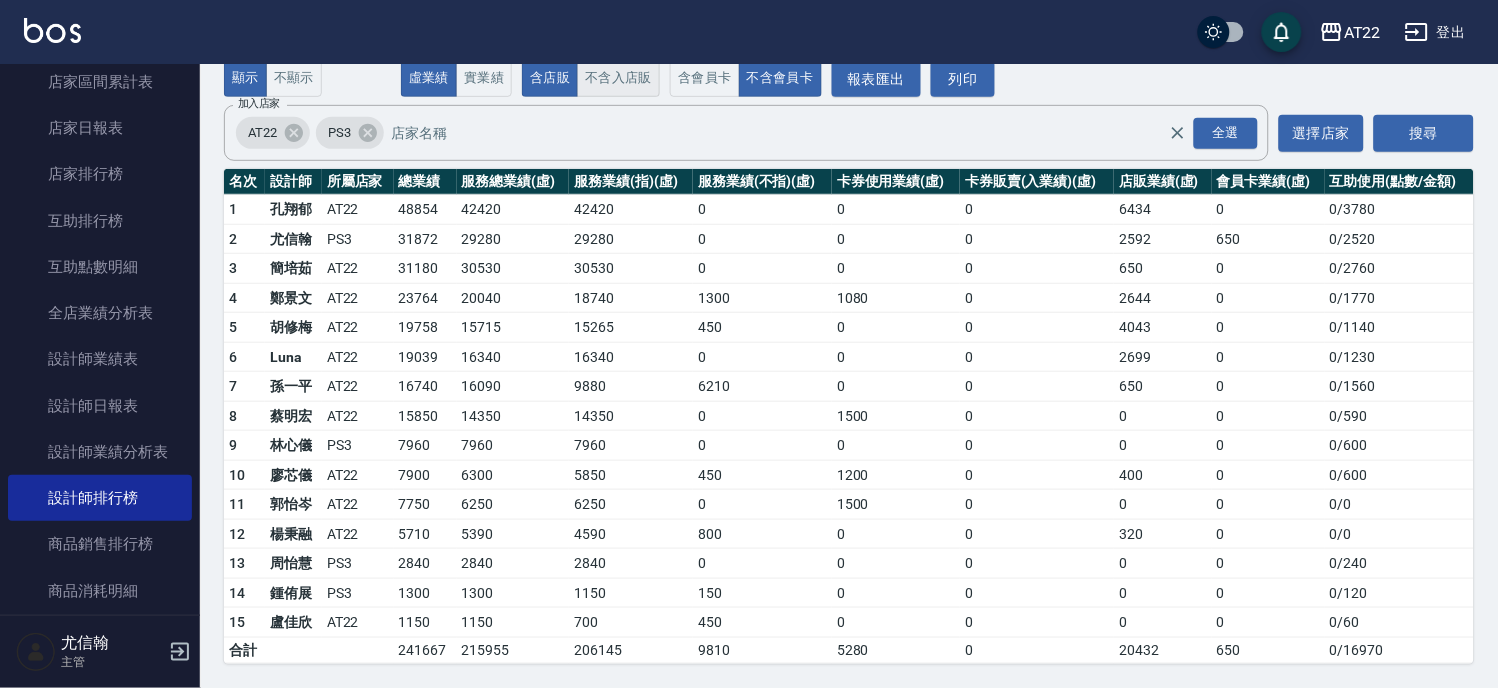 click on "不含入店販" at bounding box center [618, 78] 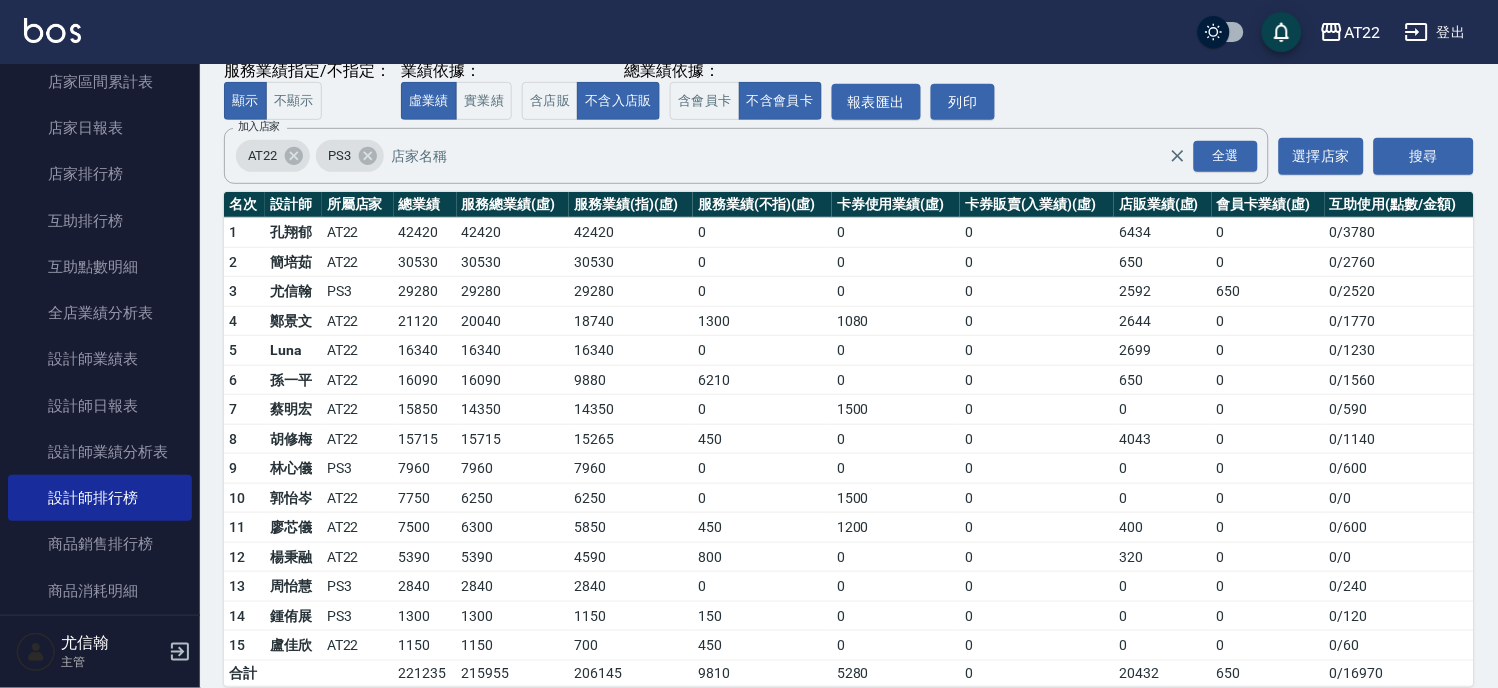 scroll, scrollTop: 163, scrollLeft: 0, axis: vertical 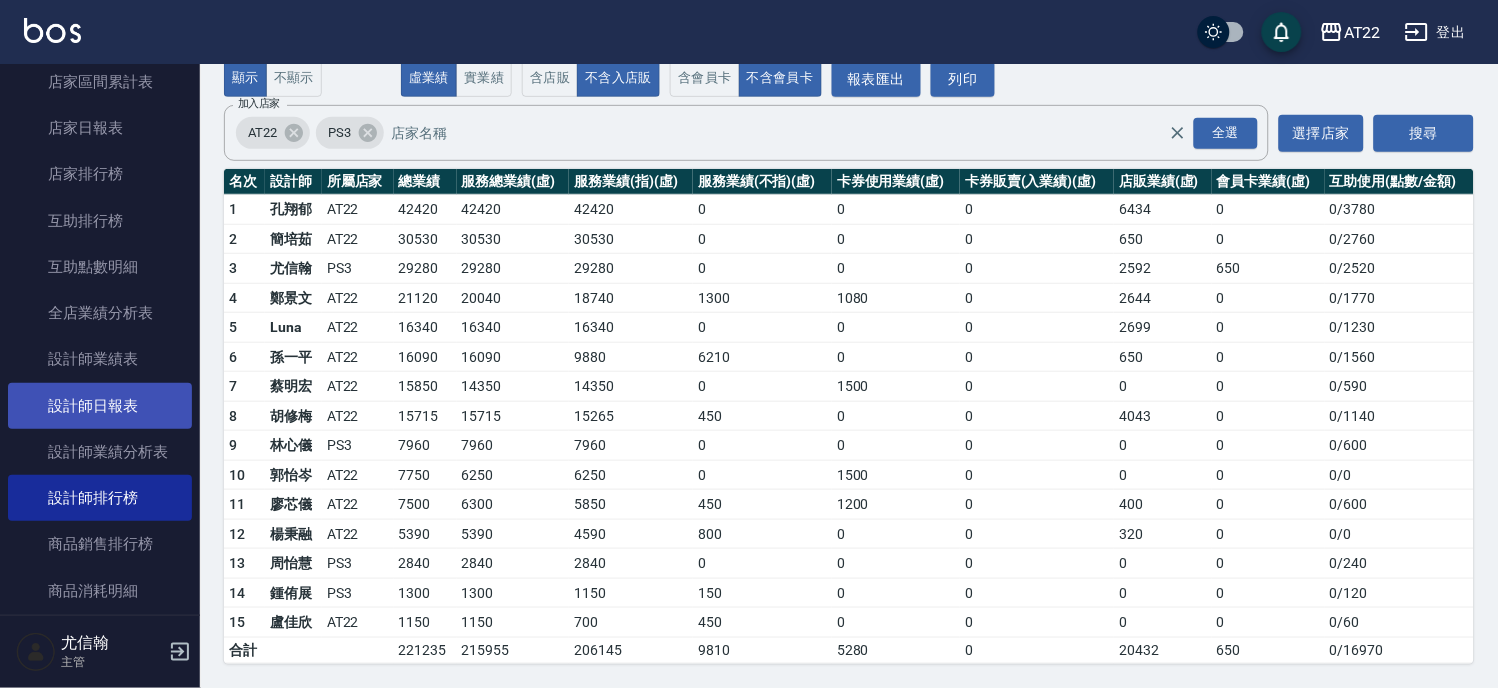 click on "設計師日報表" at bounding box center [100, 406] 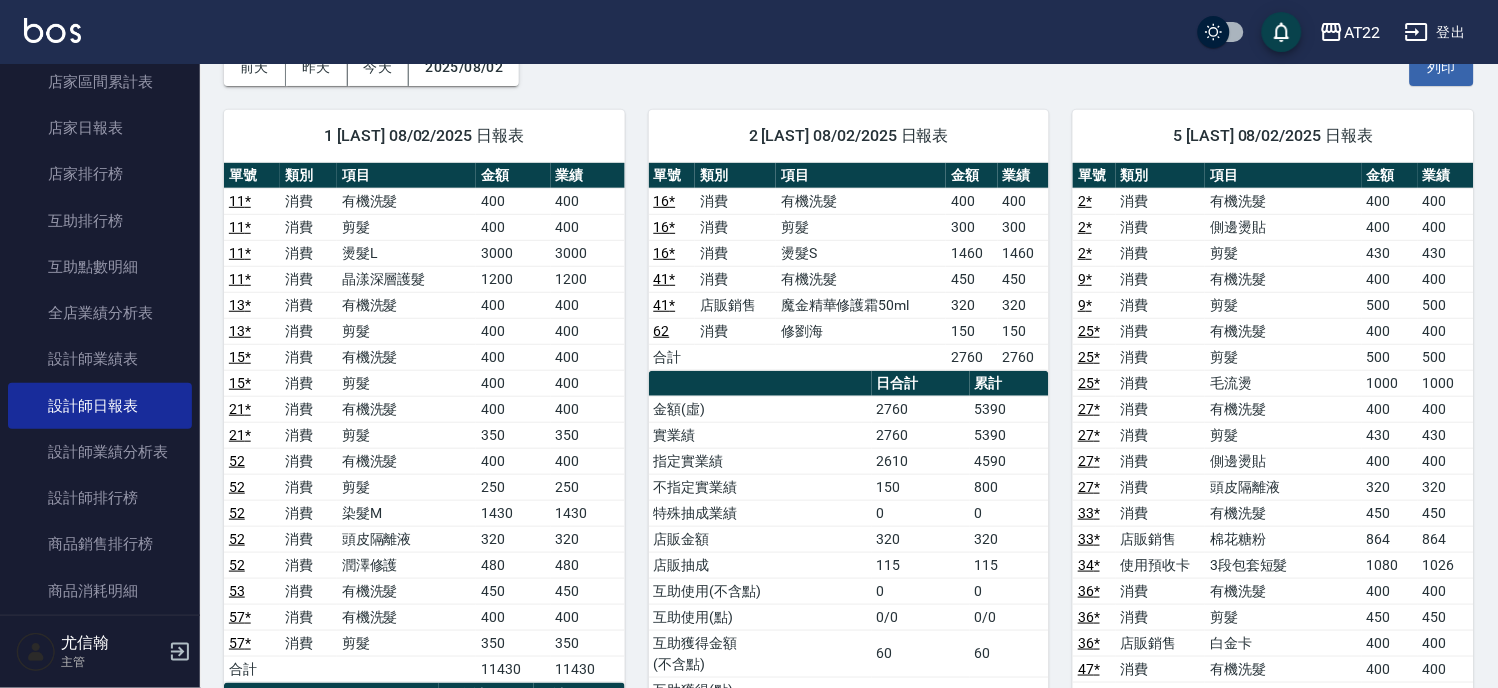 scroll, scrollTop: 111, scrollLeft: 0, axis: vertical 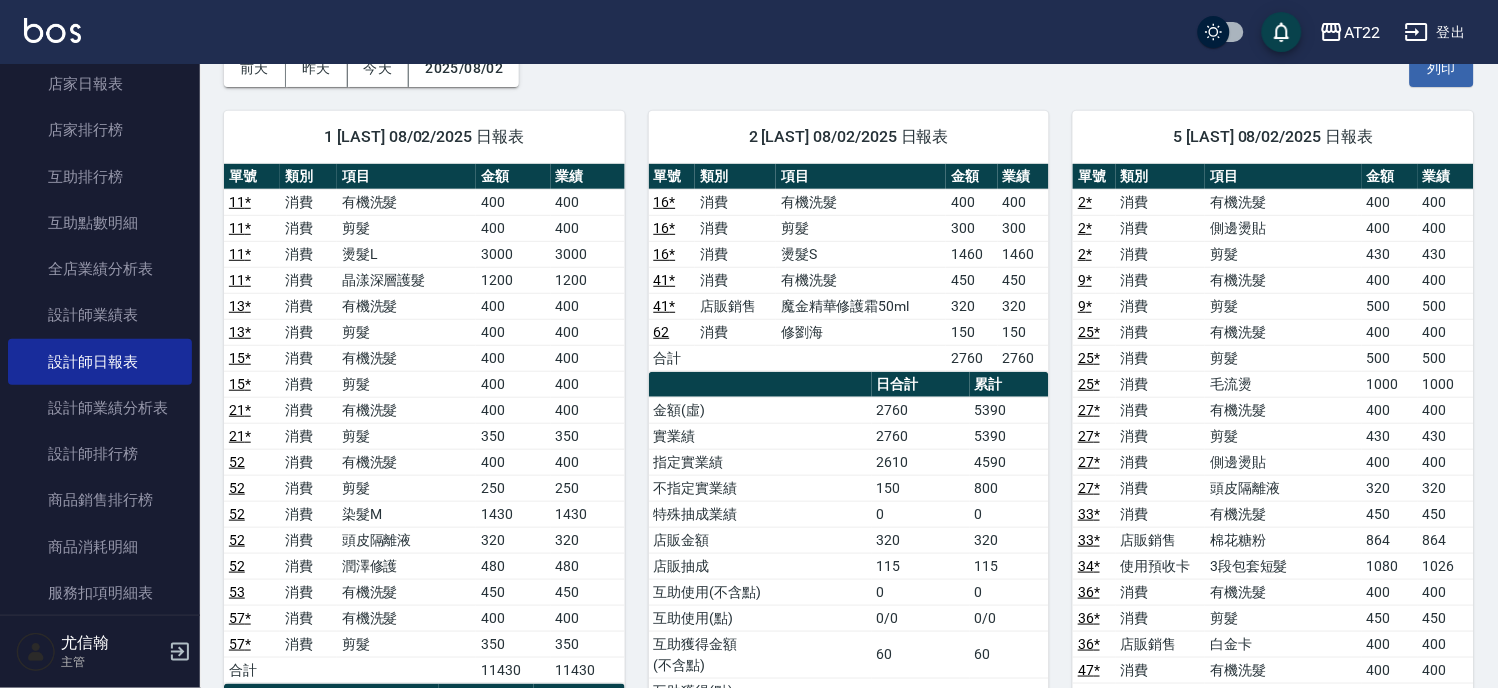 click on "150" at bounding box center (921, 488) 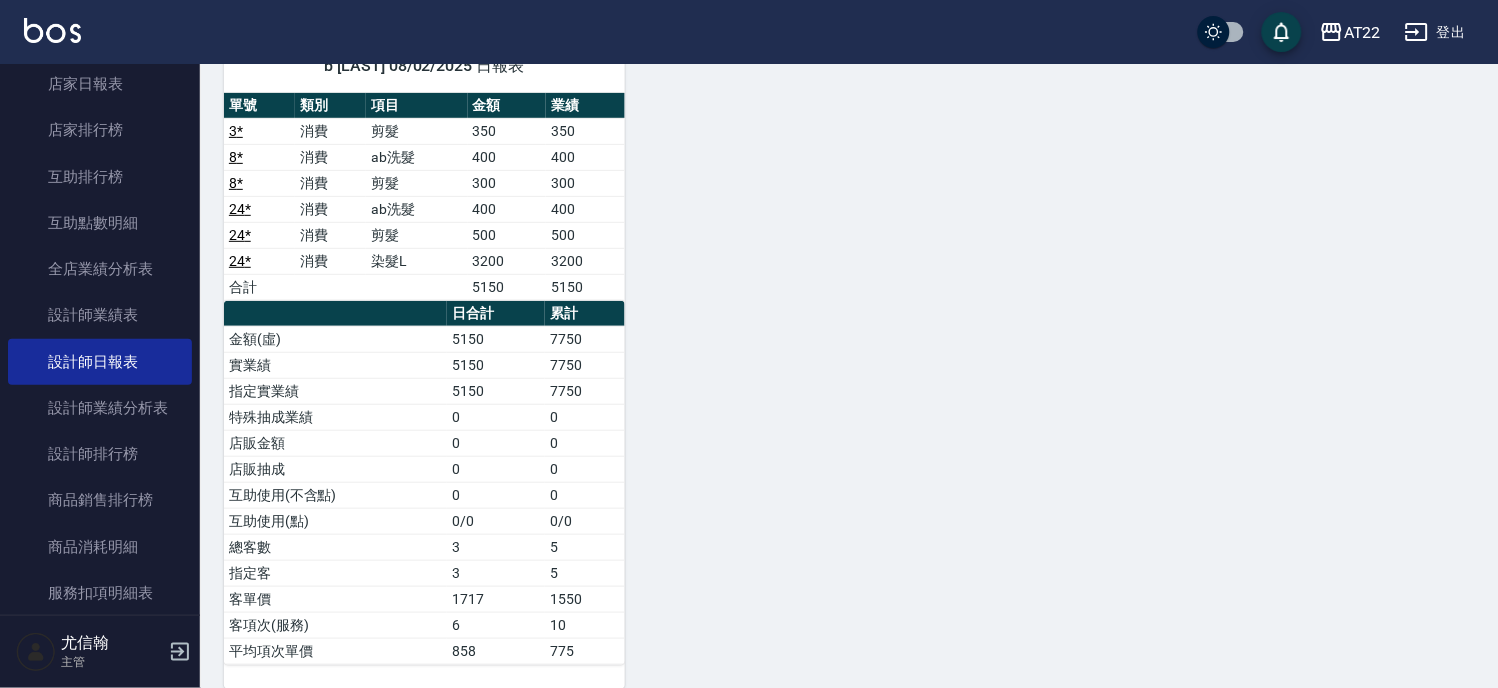 scroll, scrollTop: 5171, scrollLeft: 0, axis: vertical 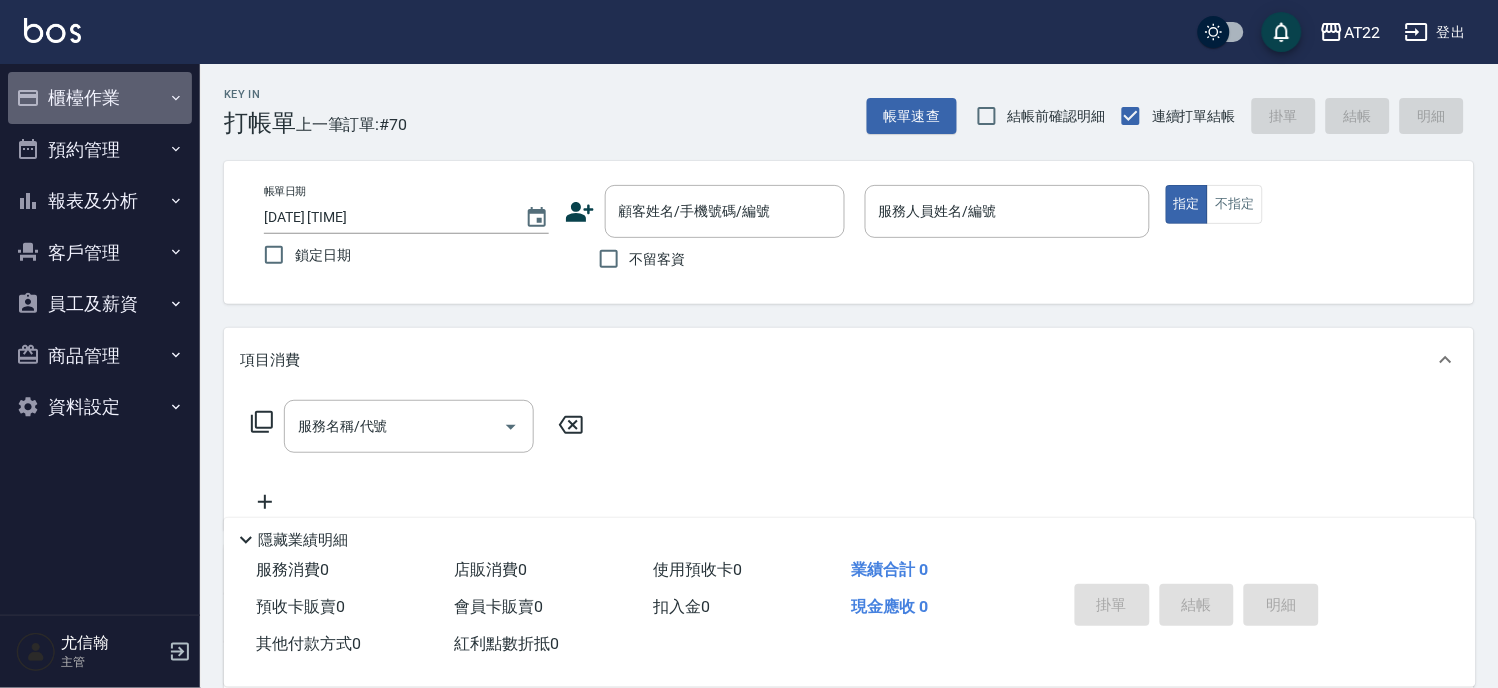 click on "櫃檯作業" at bounding box center (100, 98) 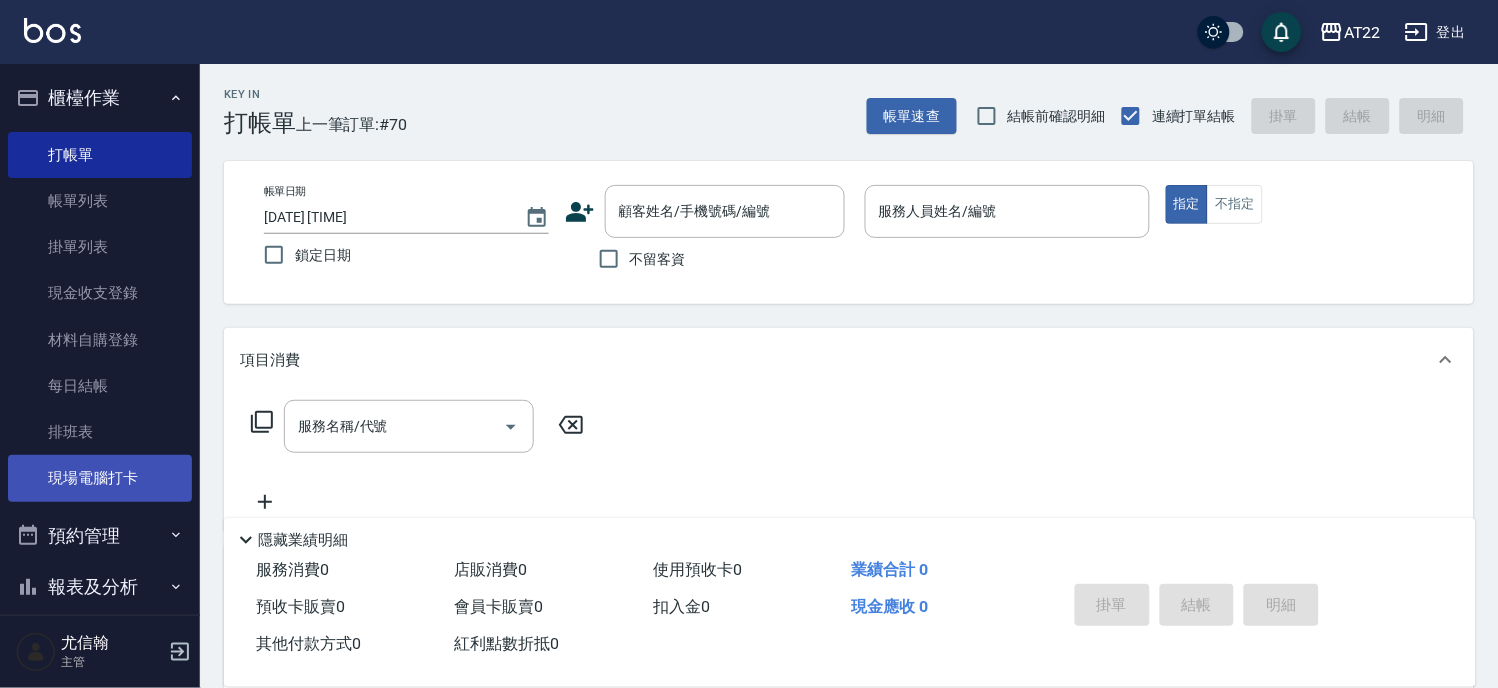 click on "現場電腦打卡" at bounding box center (100, 478) 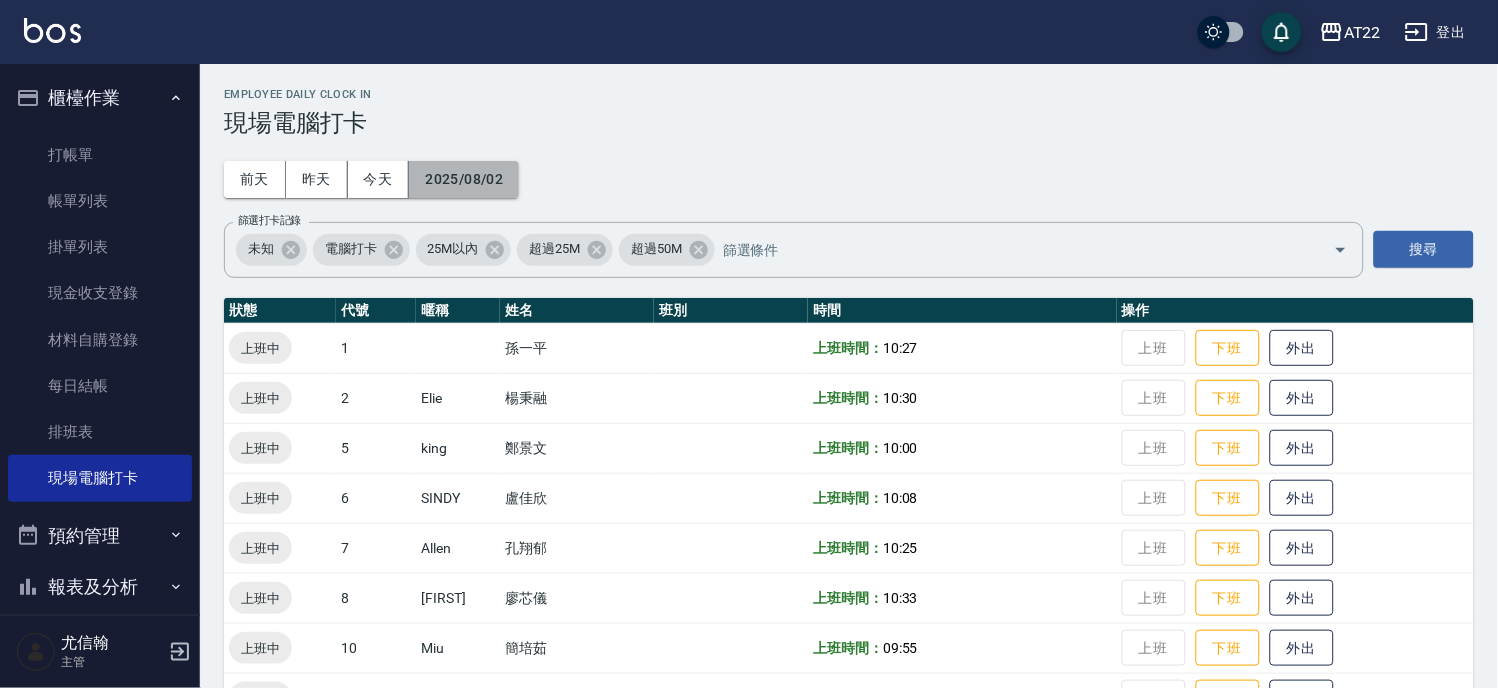click on "2025/08/02" at bounding box center [464, 179] 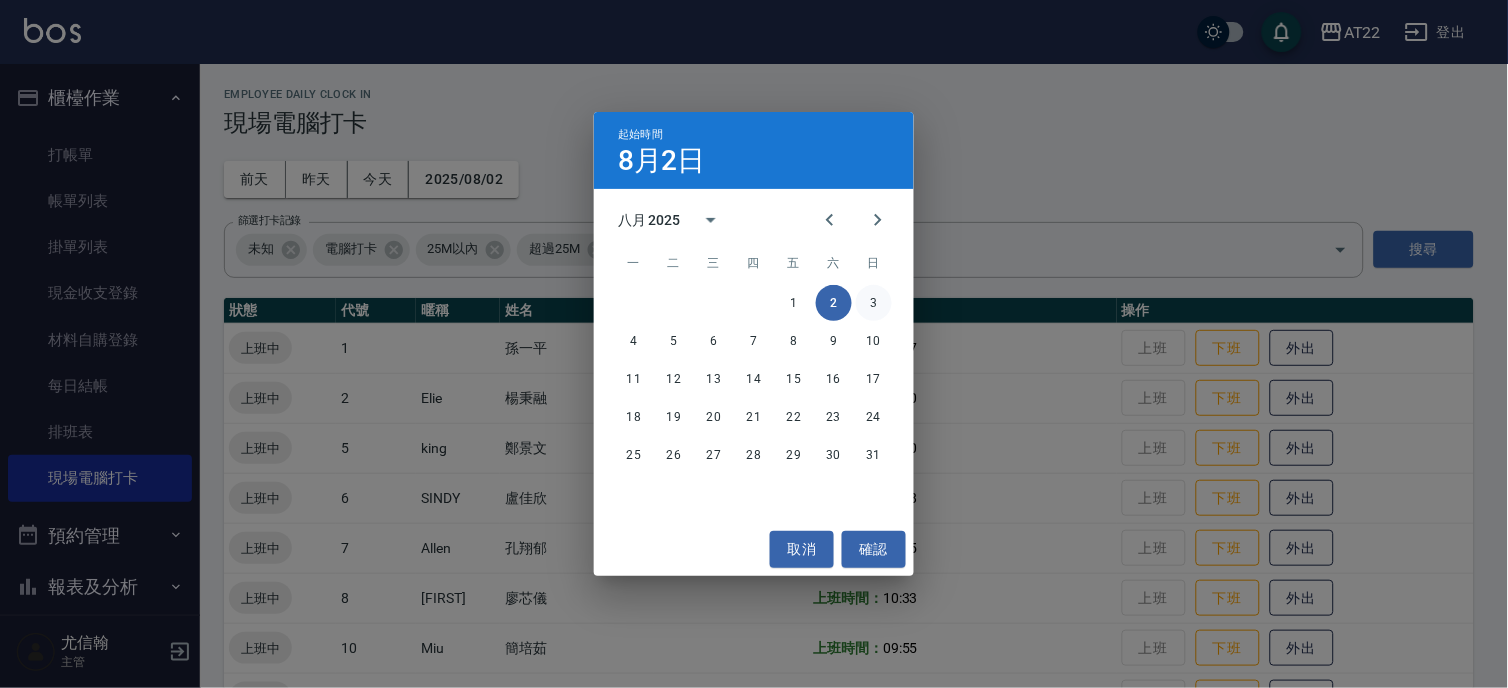click on "3" at bounding box center [874, 303] 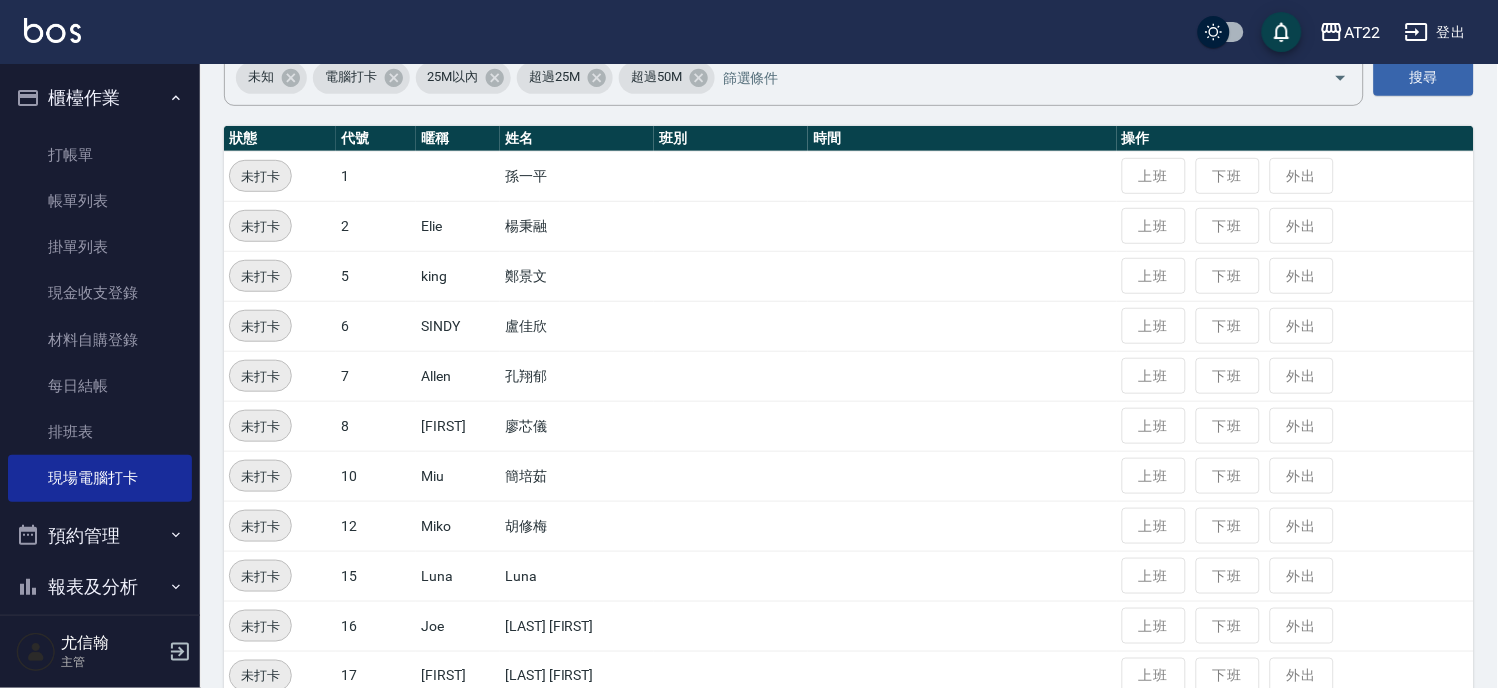 scroll, scrollTop: 0, scrollLeft: 0, axis: both 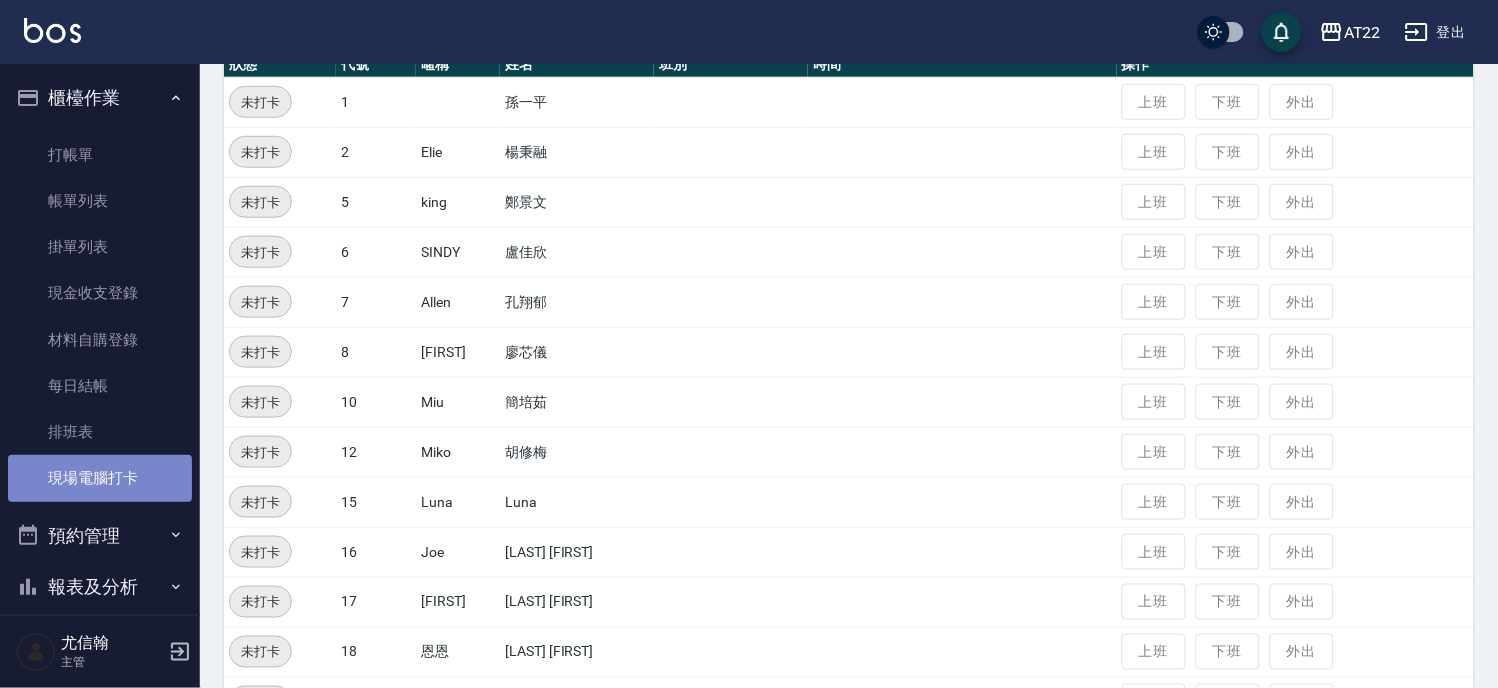 click on "現場電腦打卡" at bounding box center (100, 478) 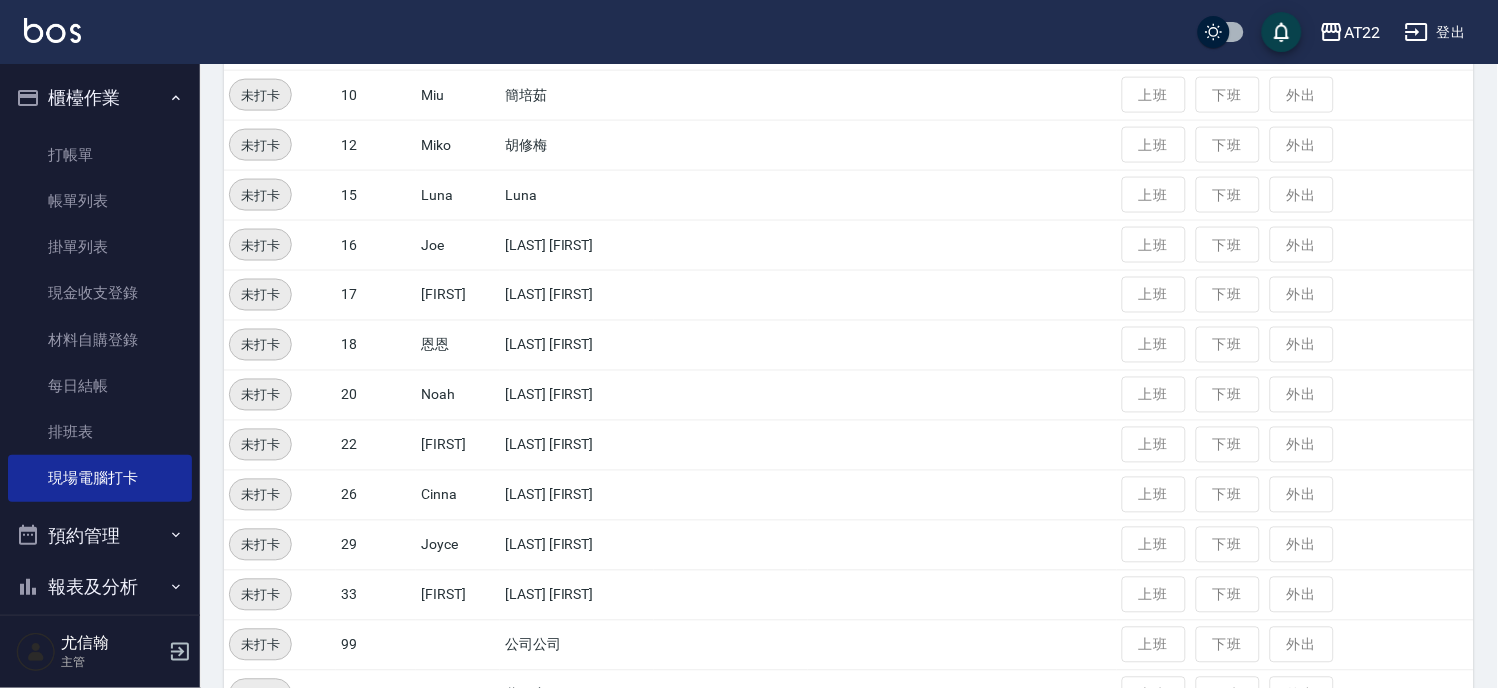 scroll, scrollTop: 555, scrollLeft: 0, axis: vertical 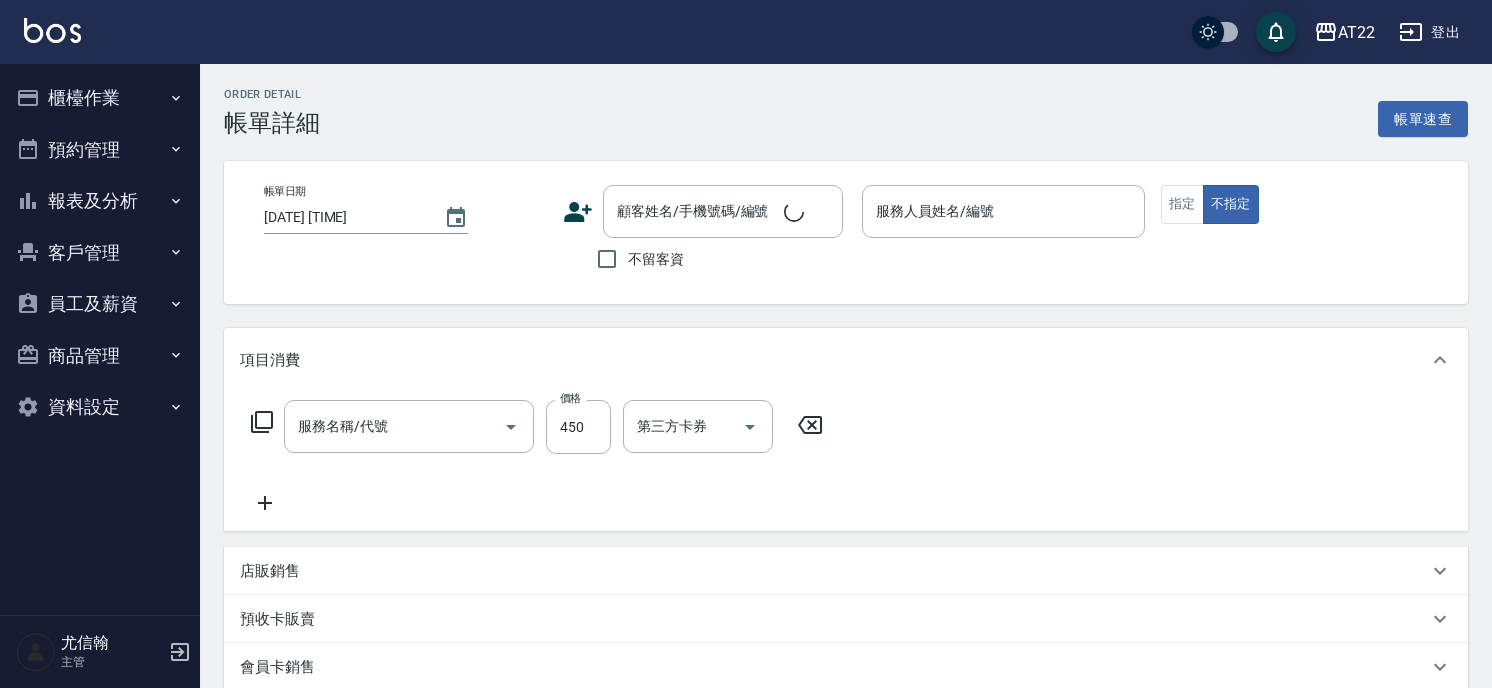 type on "[DATE] [TIME]" 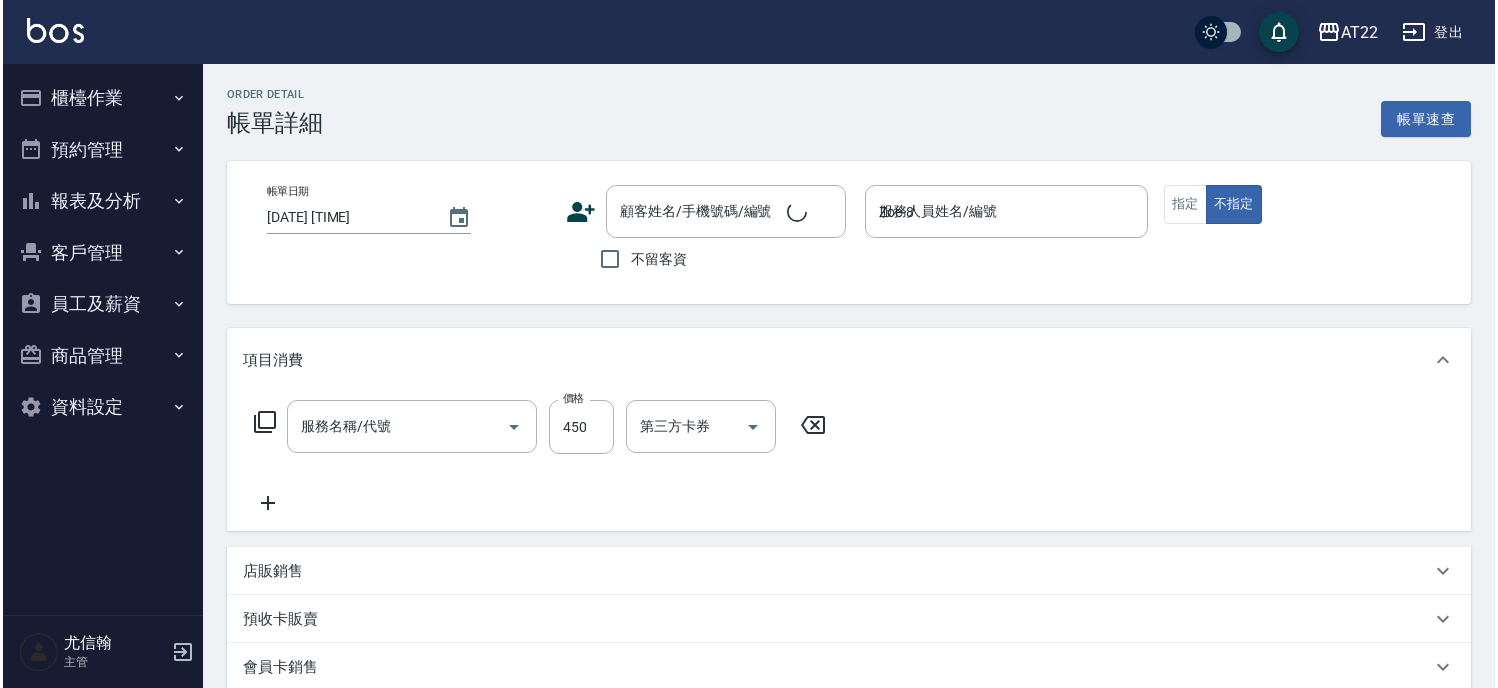 scroll, scrollTop: 0, scrollLeft: 0, axis: both 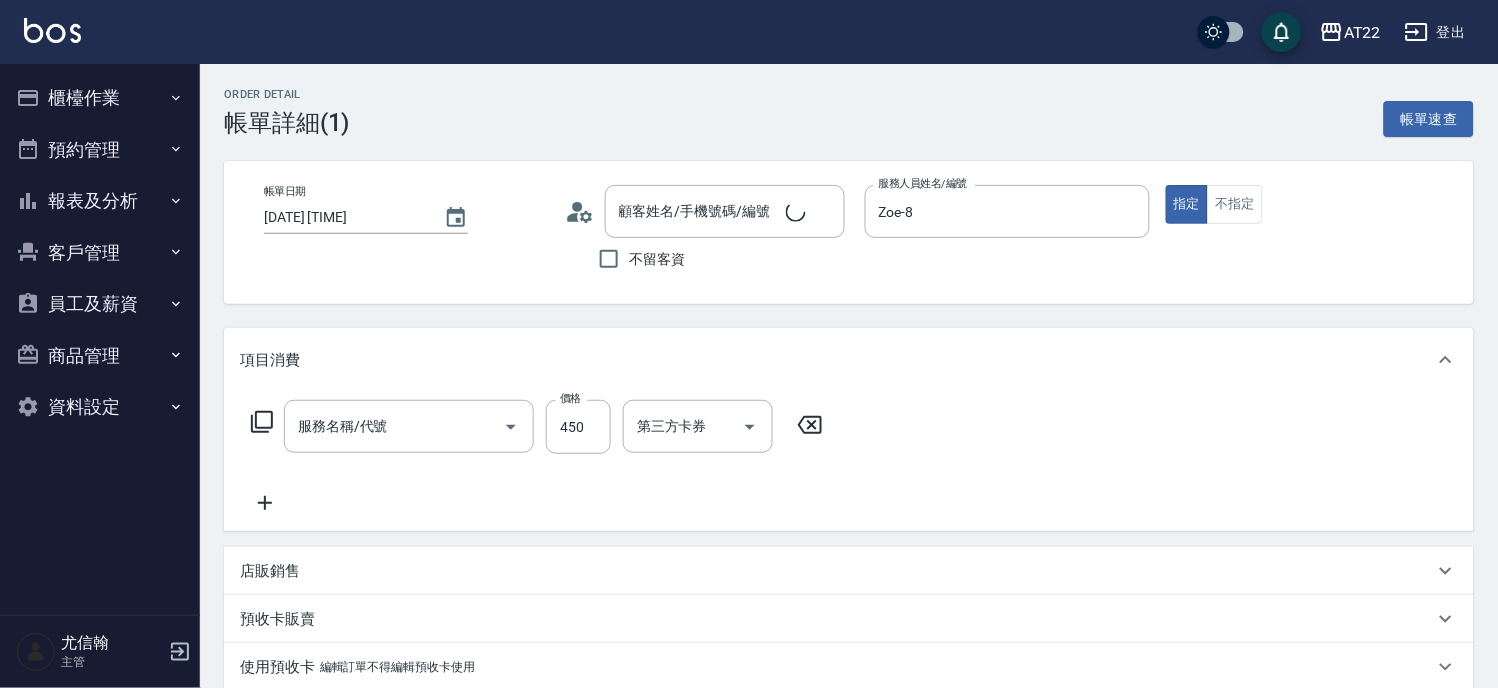type on "有機洗髮(0)" 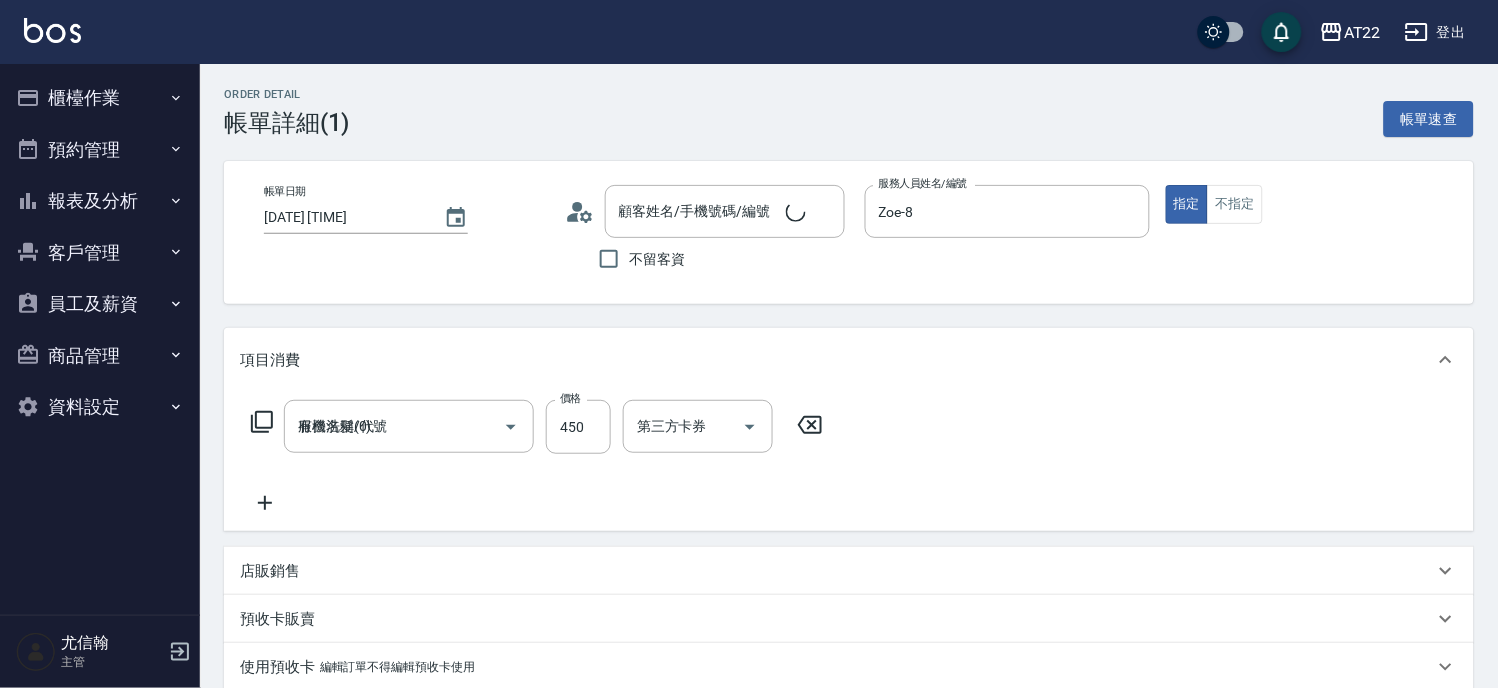 type on "吳柏毅27.6.1/0936166575/T91237" 